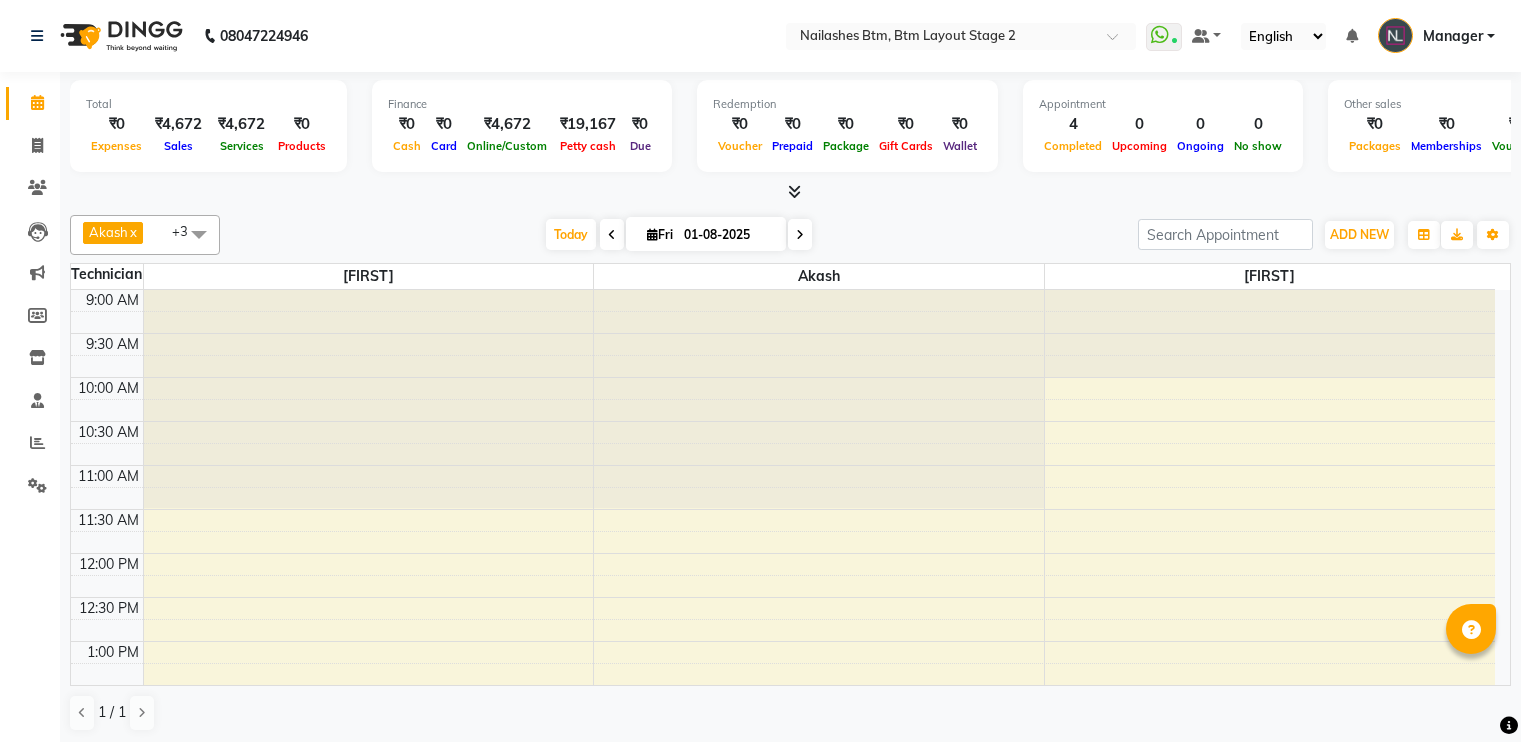 scroll, scrollTop: 0, scrollLeft: 0, axis: both 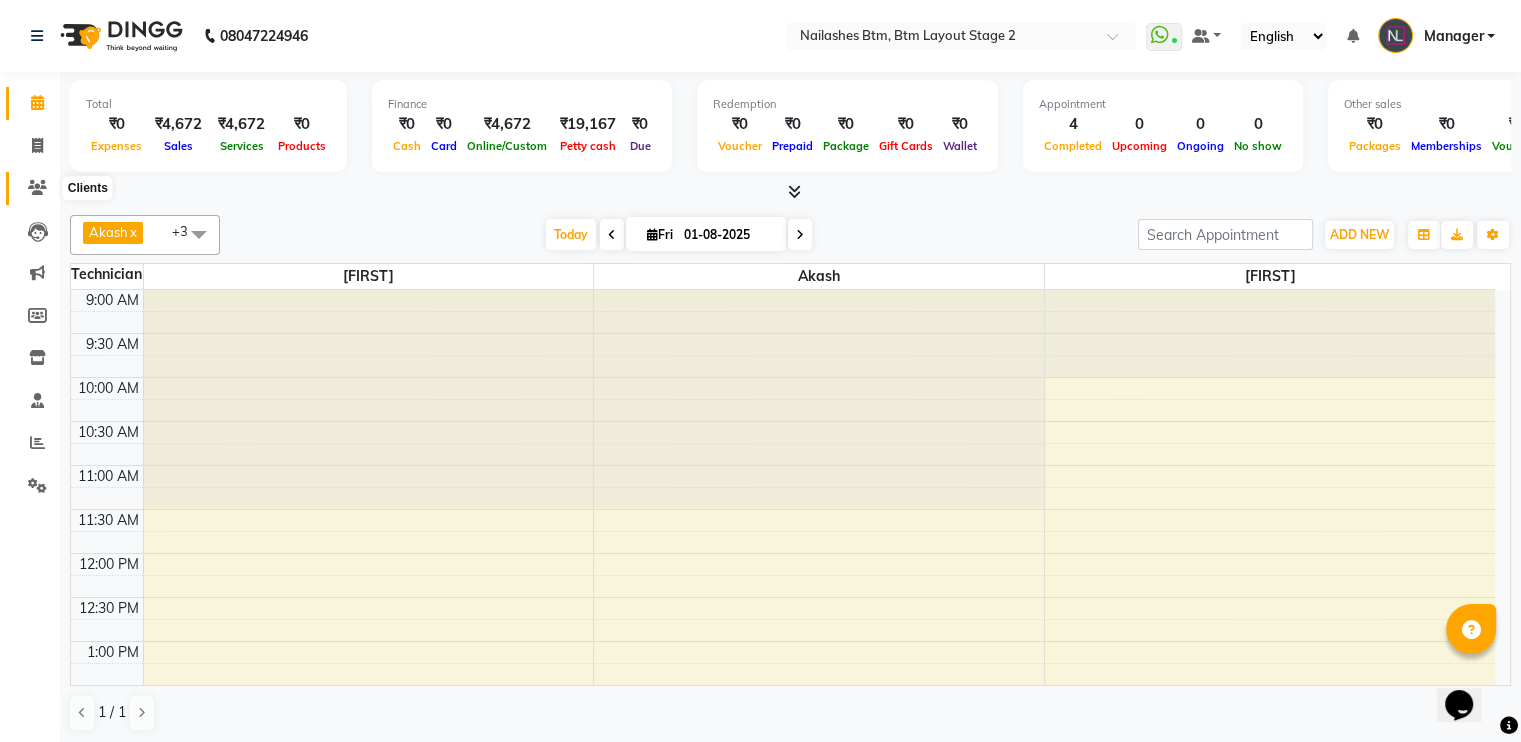 click 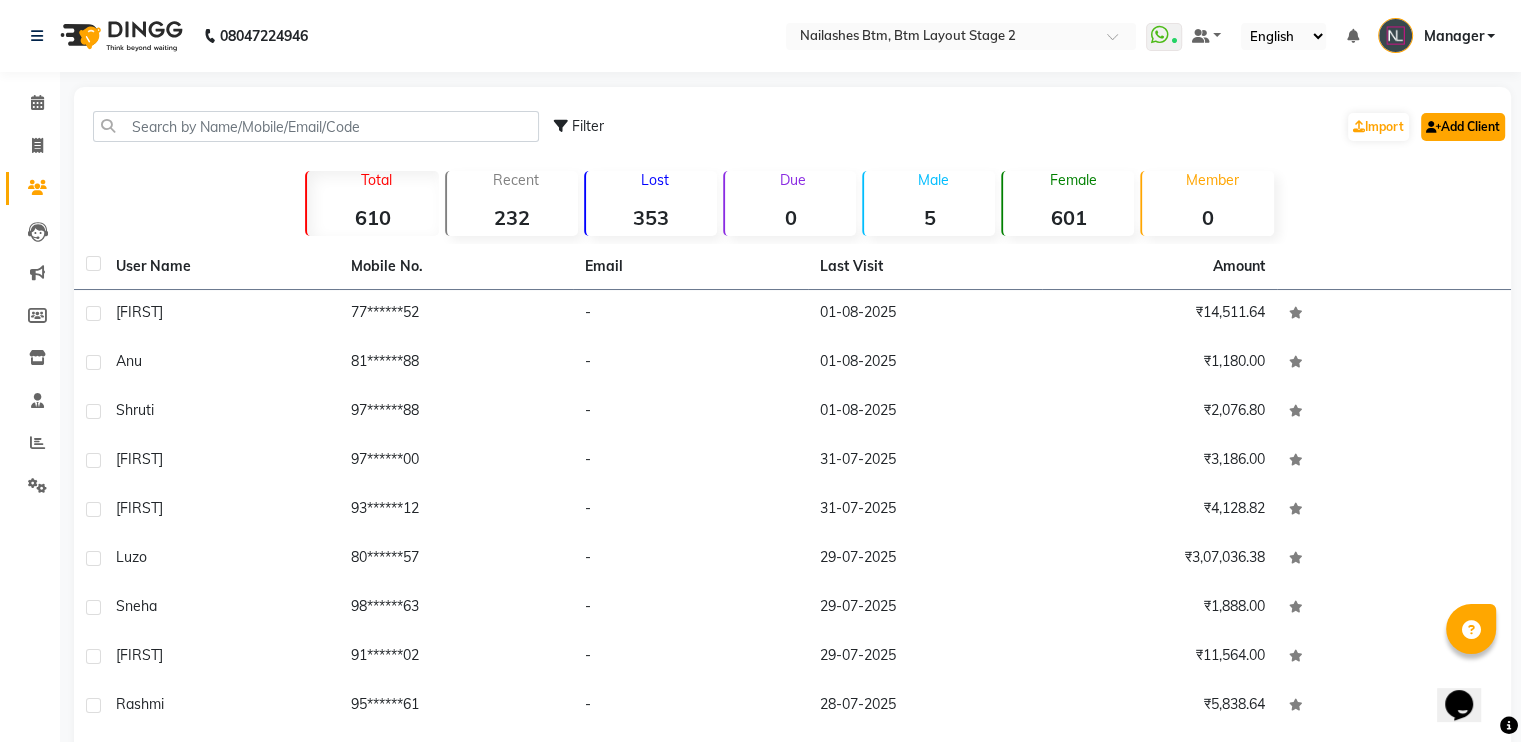 click on "Add Client" 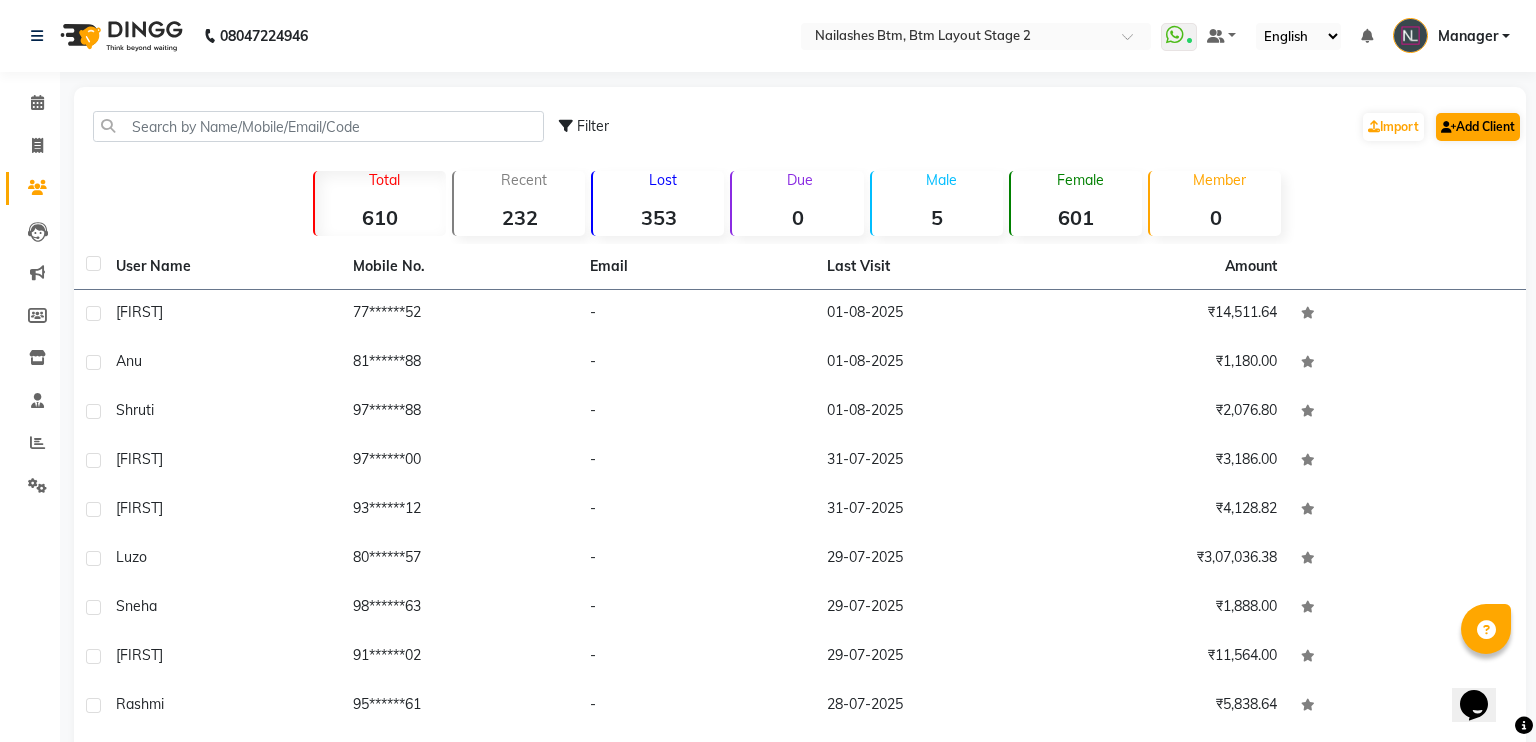 select on "21" 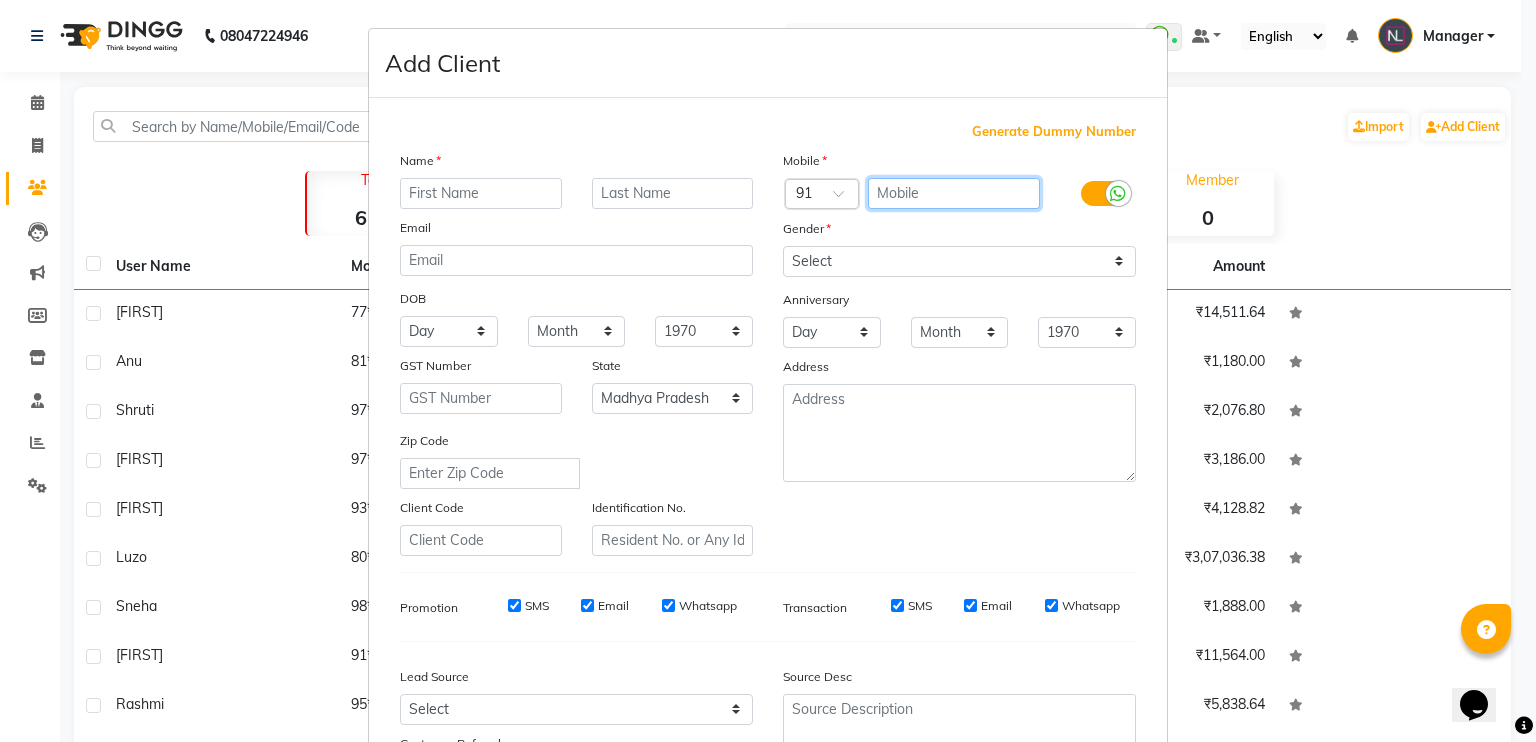 click at bounding box center (954, 193) 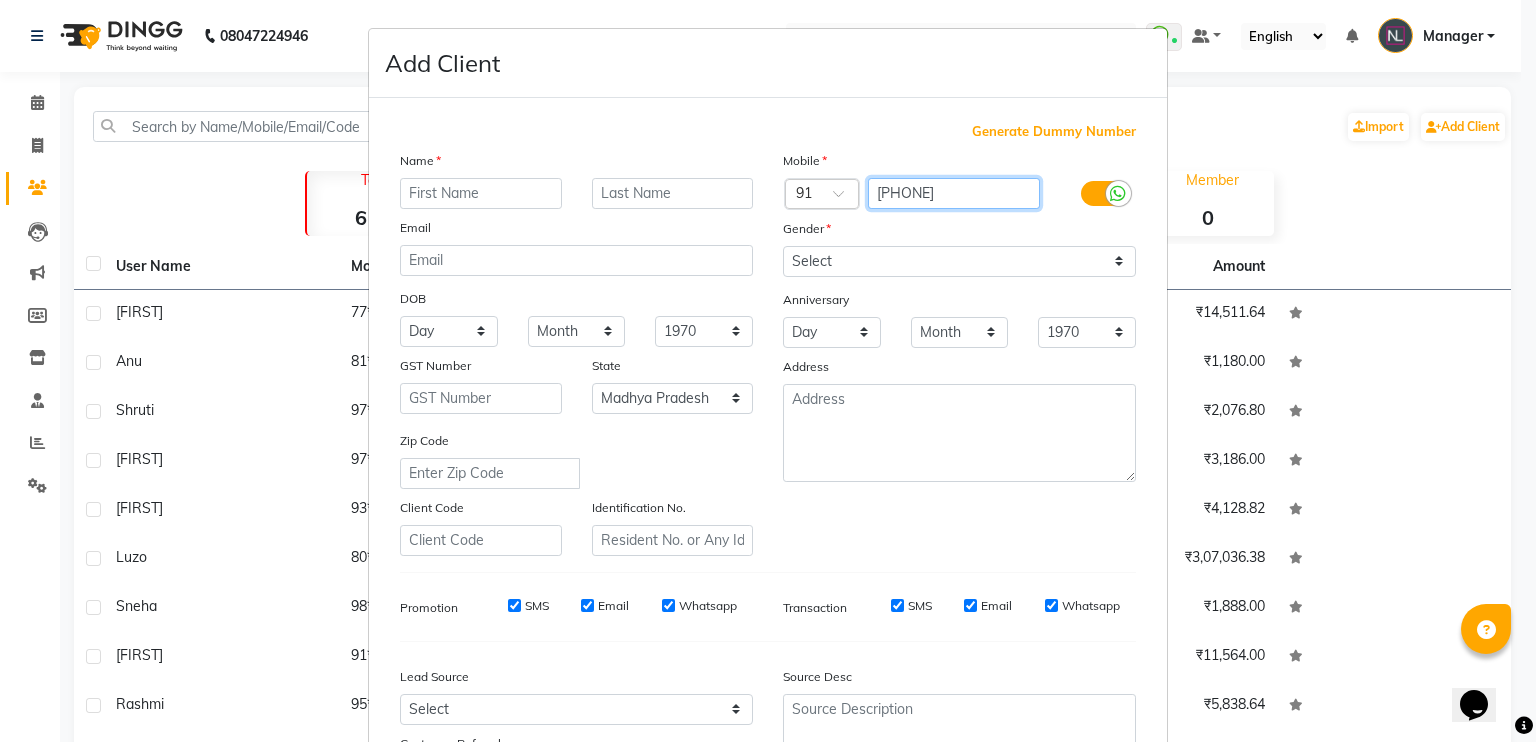 type on "[PHONE]" 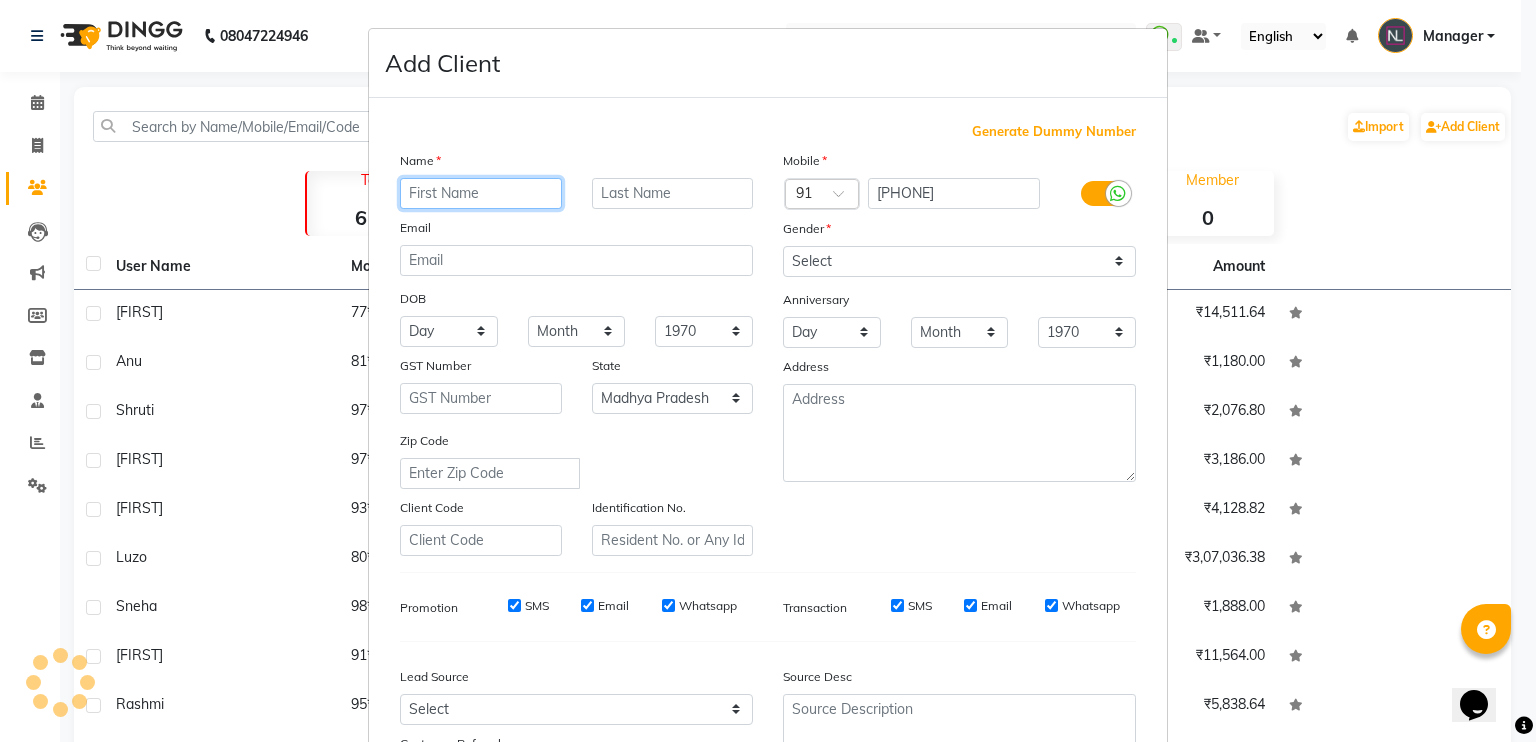 click at bounding box center [481, 193] 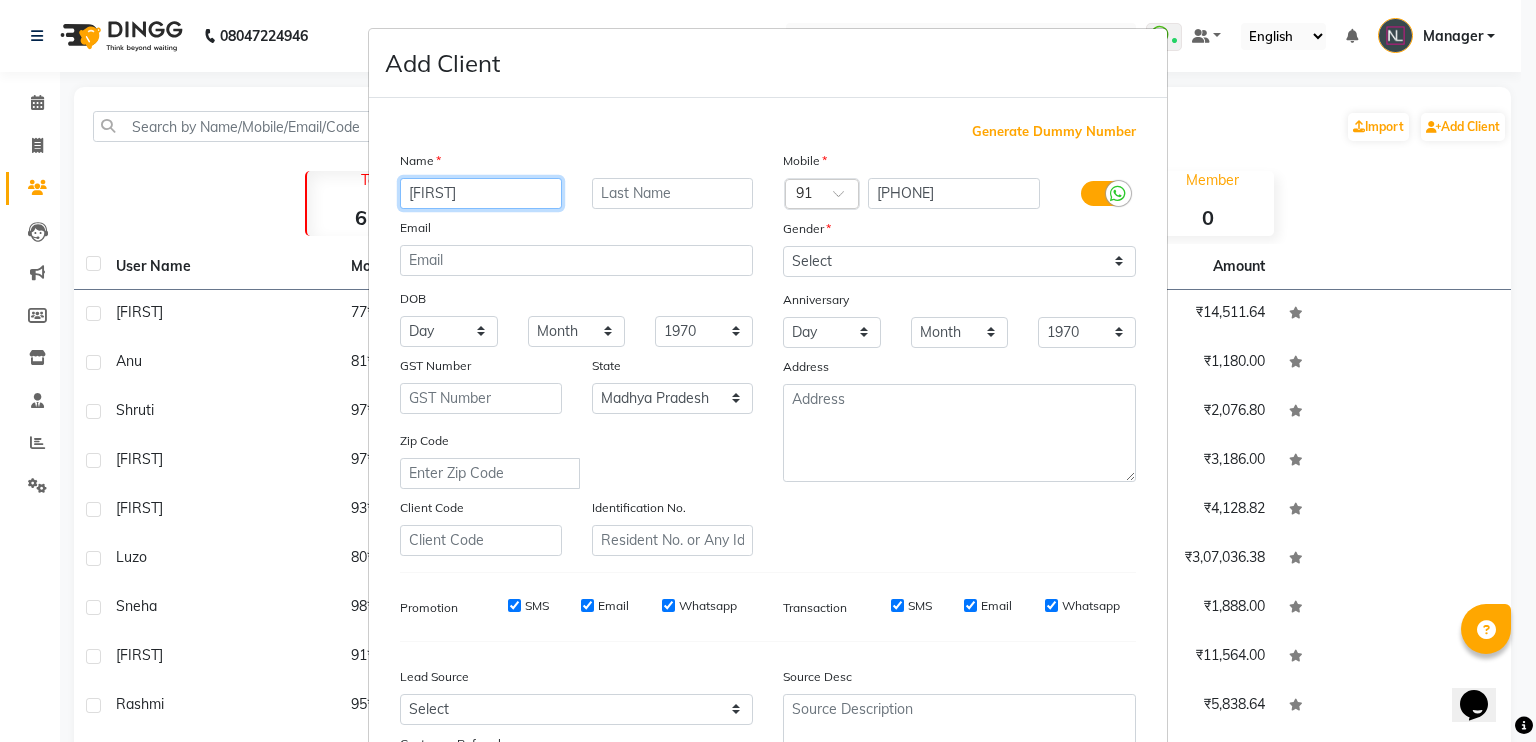 type on "[FIRST]" 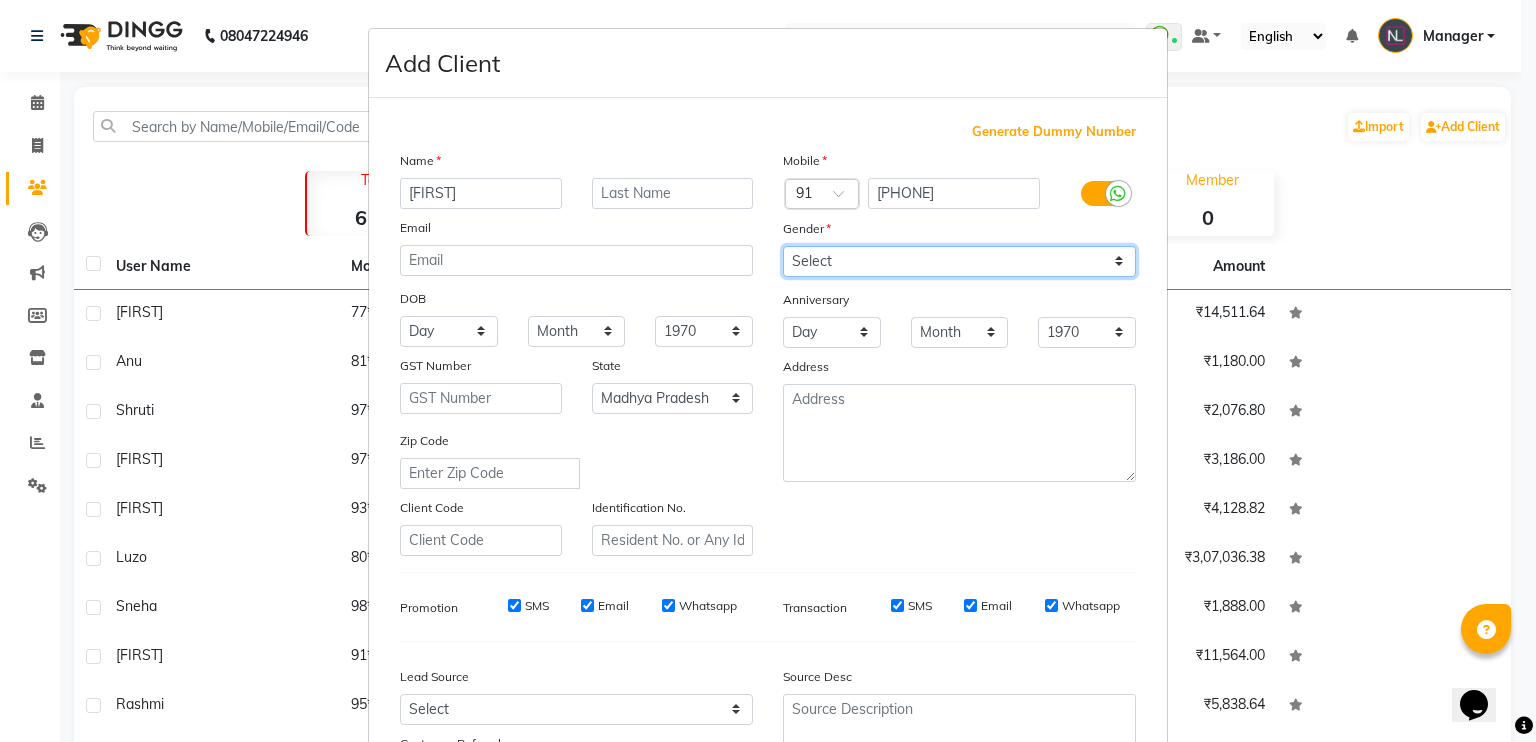click on "Select Male Female Other Prefer Not To Say" at bounding box center (959, 261) 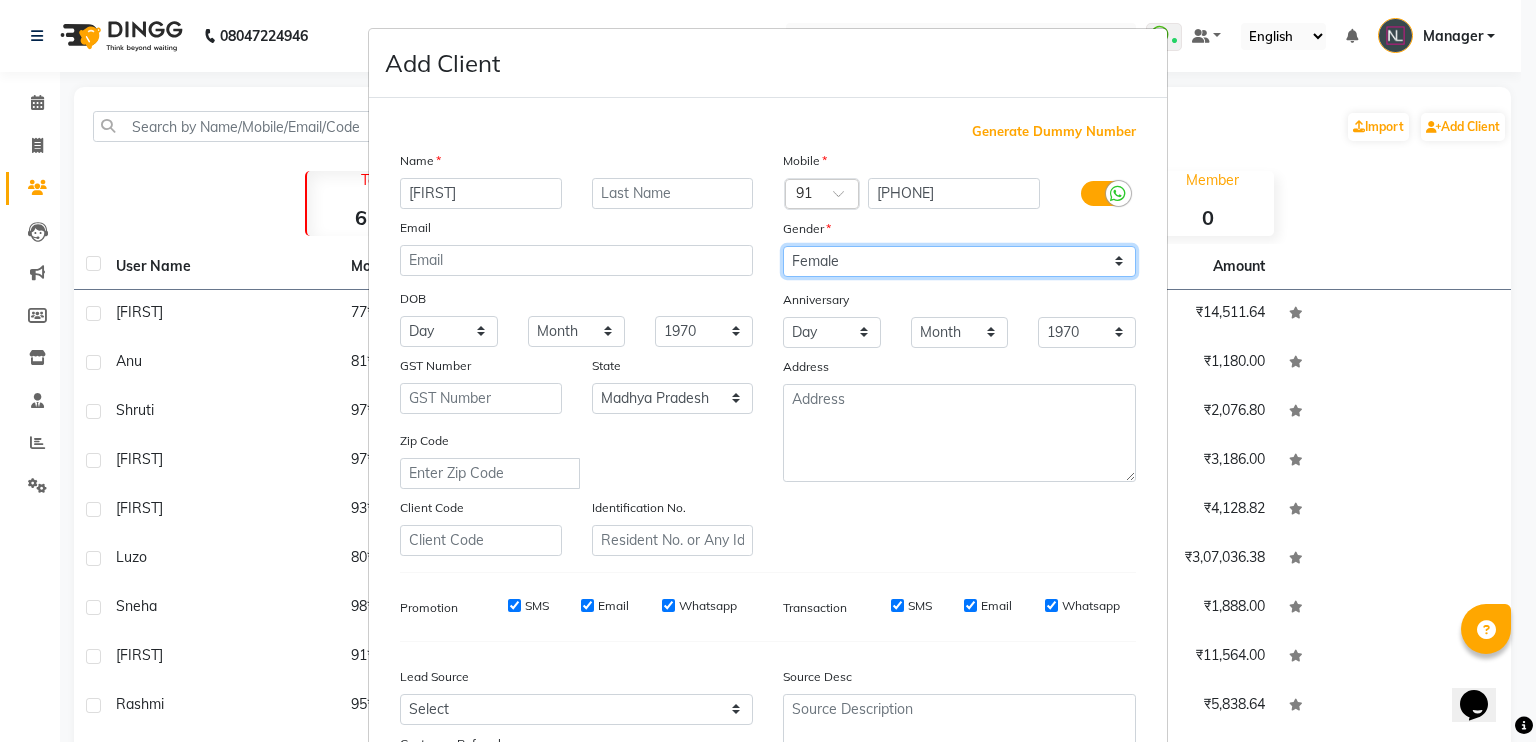 click on "Select Male Female Other Prefer Not To Say" at bounding box center (959, 261) 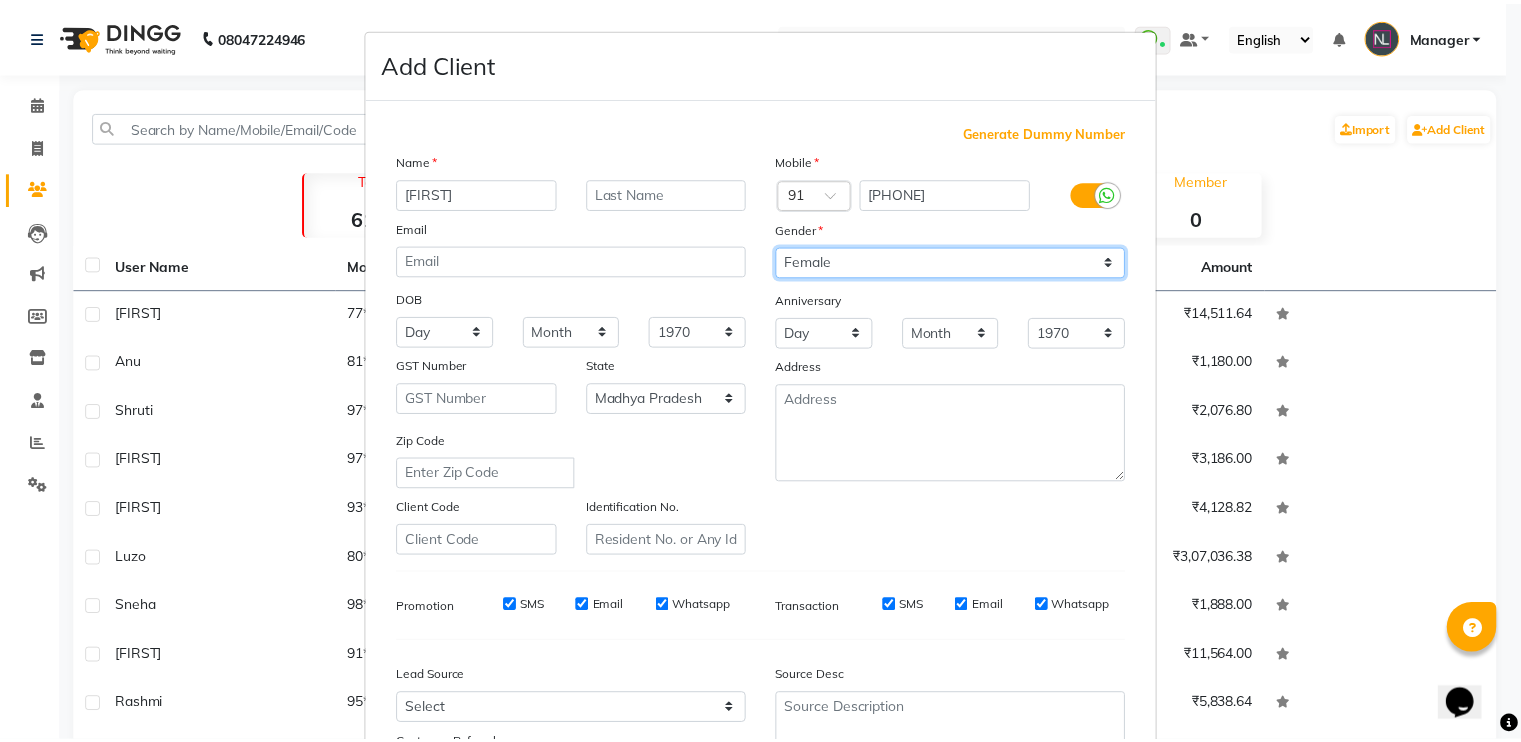 scroll, scrollTop: 190, scrollLeft: 0, axis: vertical 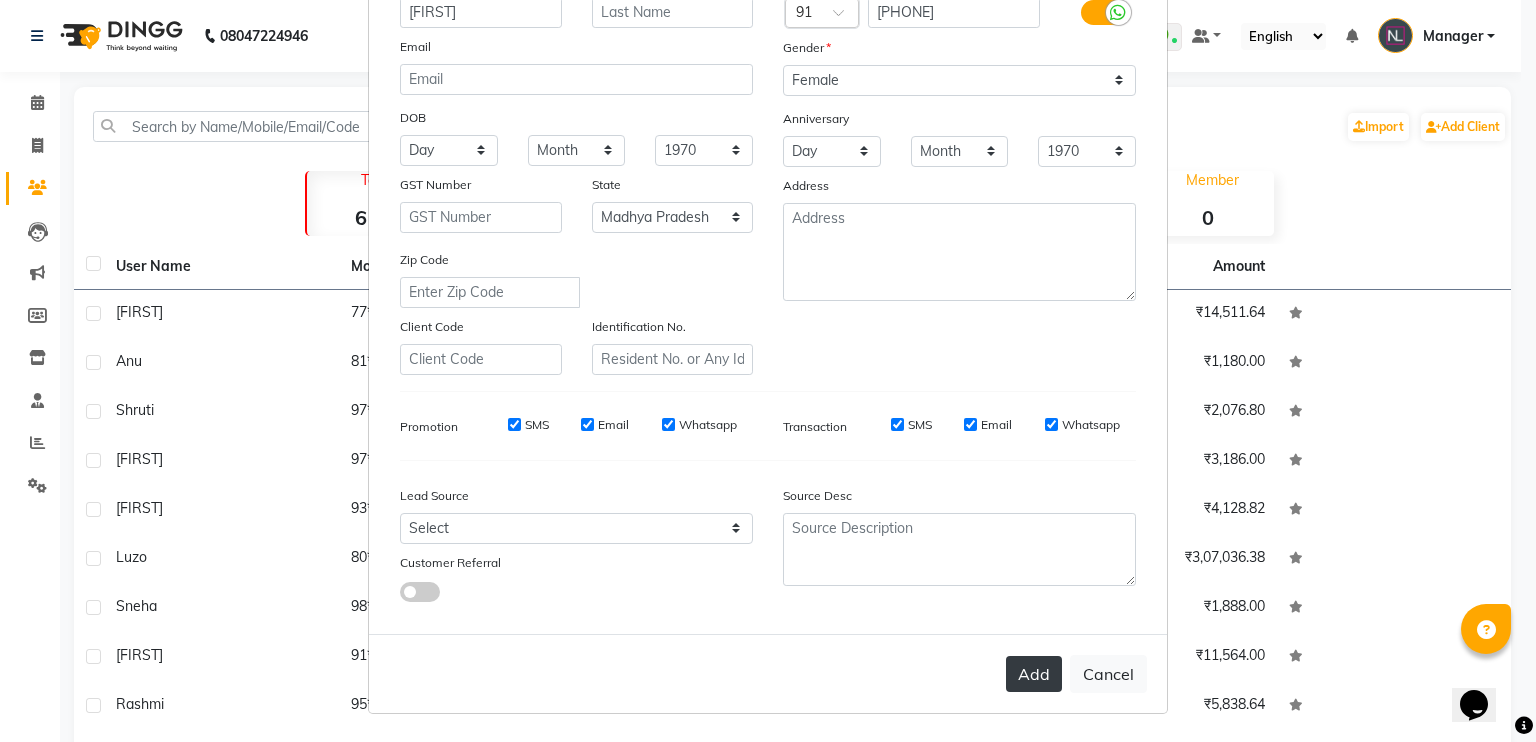click on "Add" at bounding box center (1034, 674) 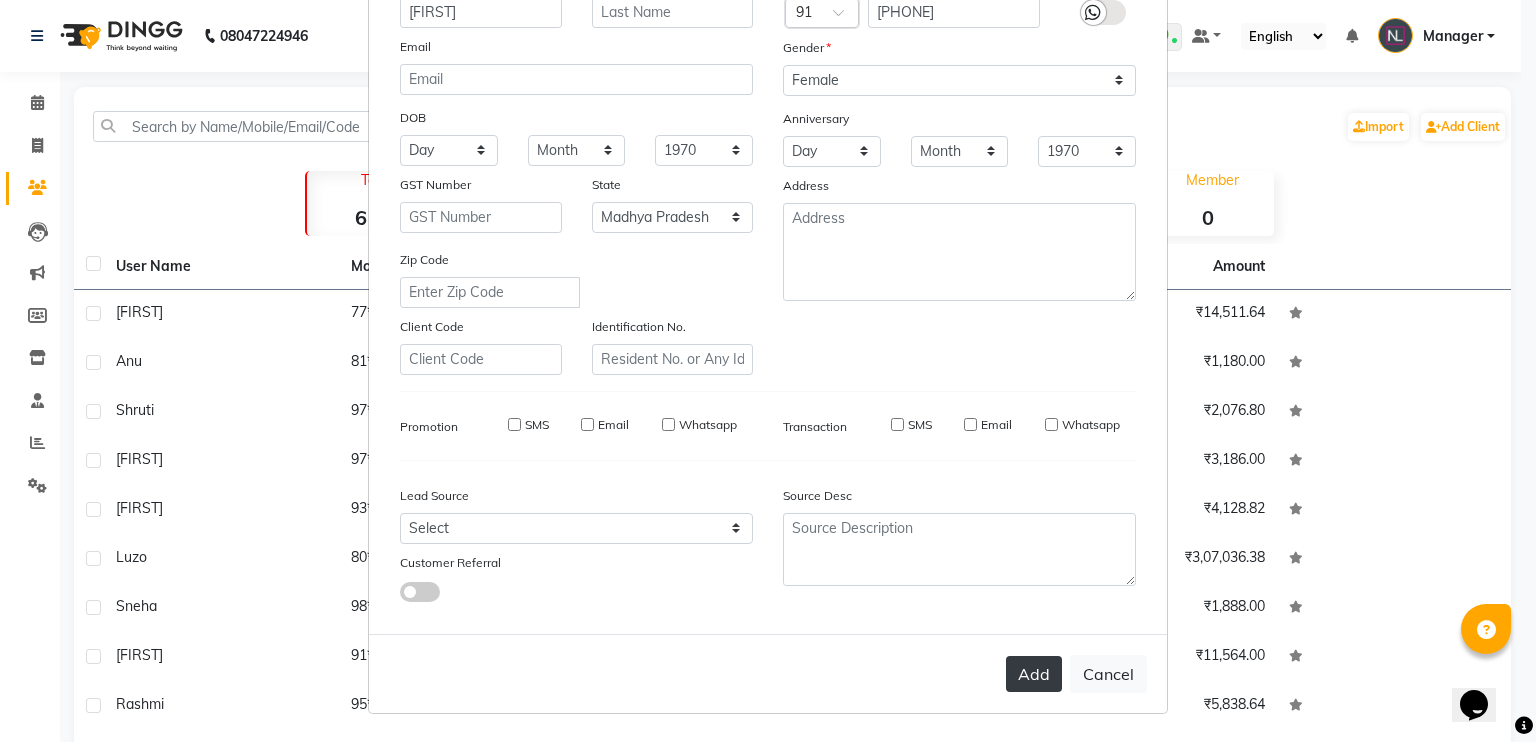 type 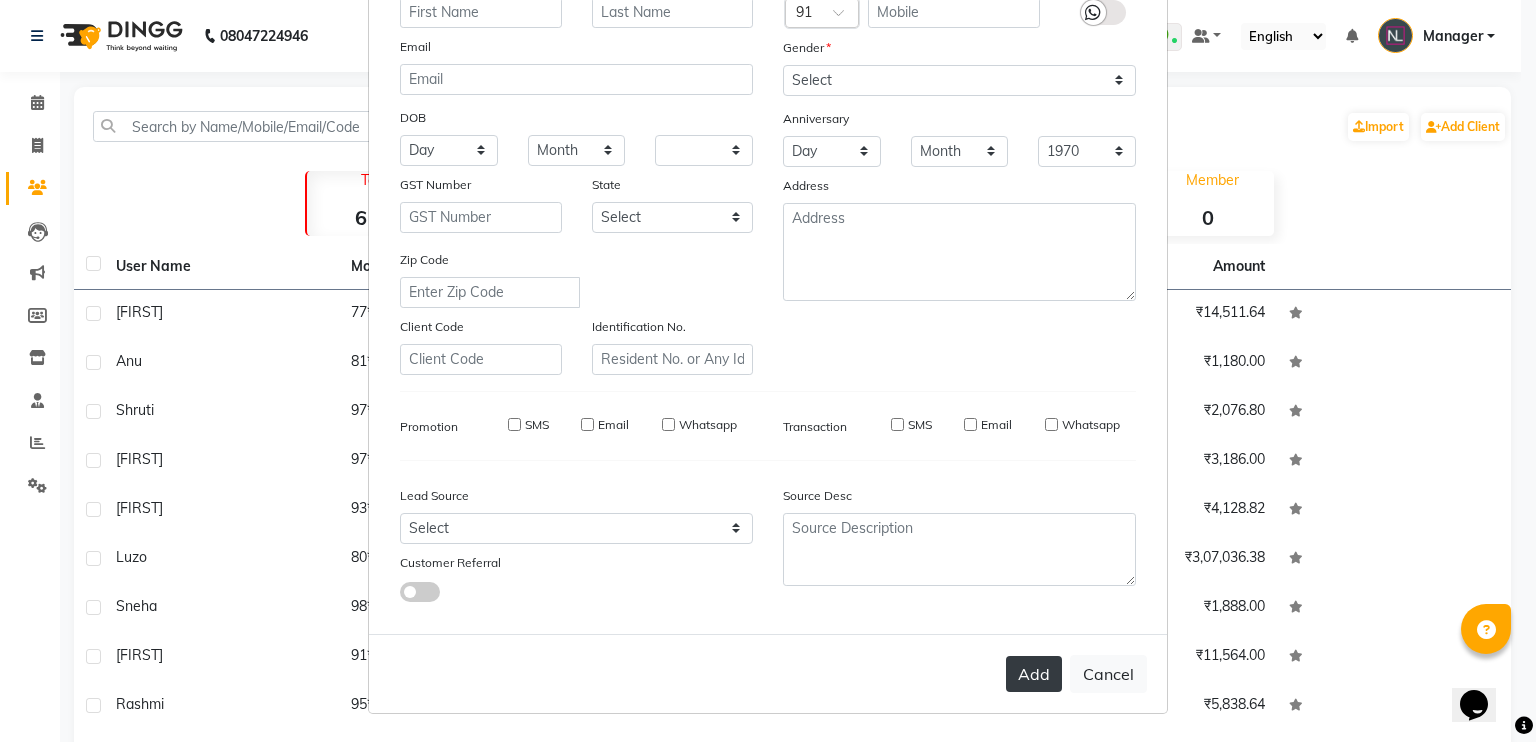 select 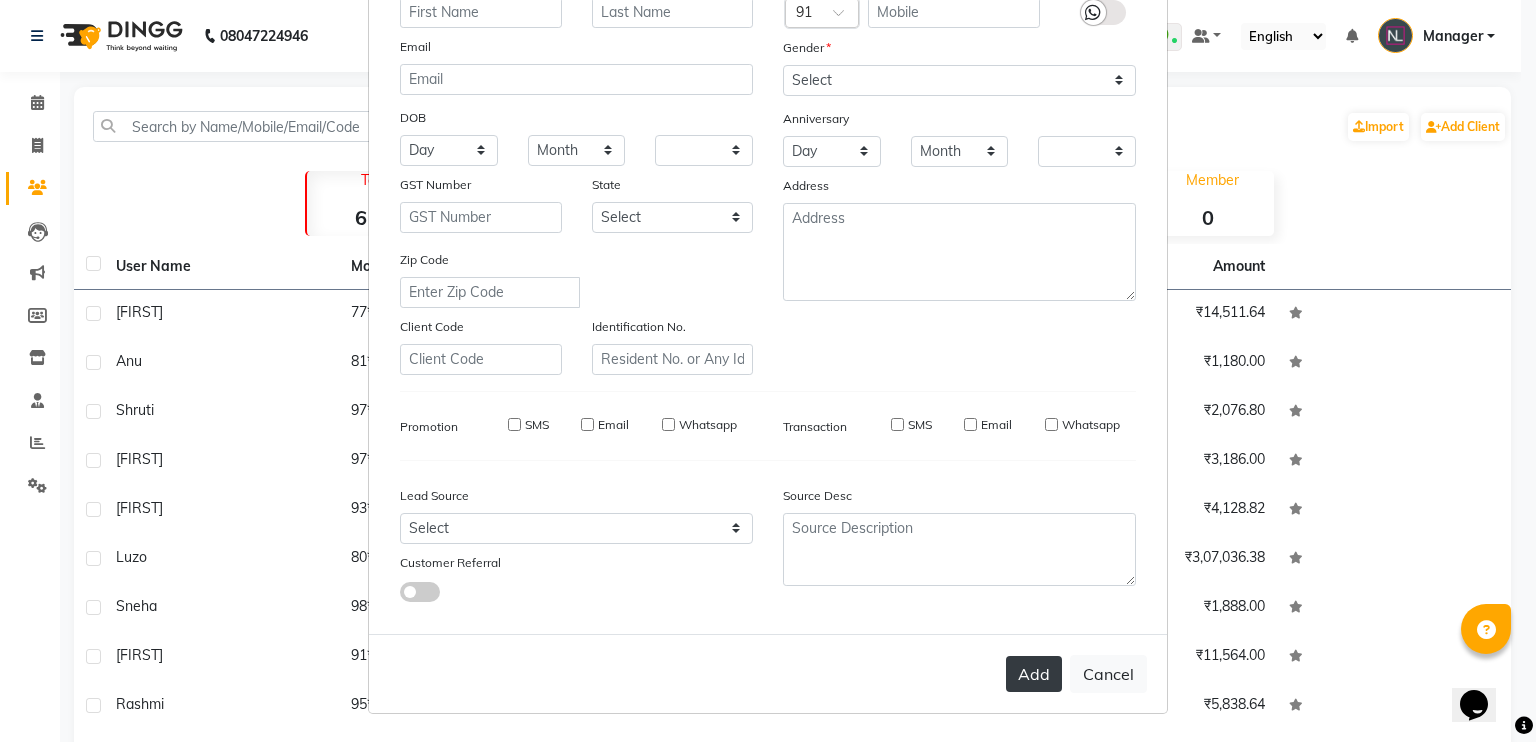 checkbox on "false" 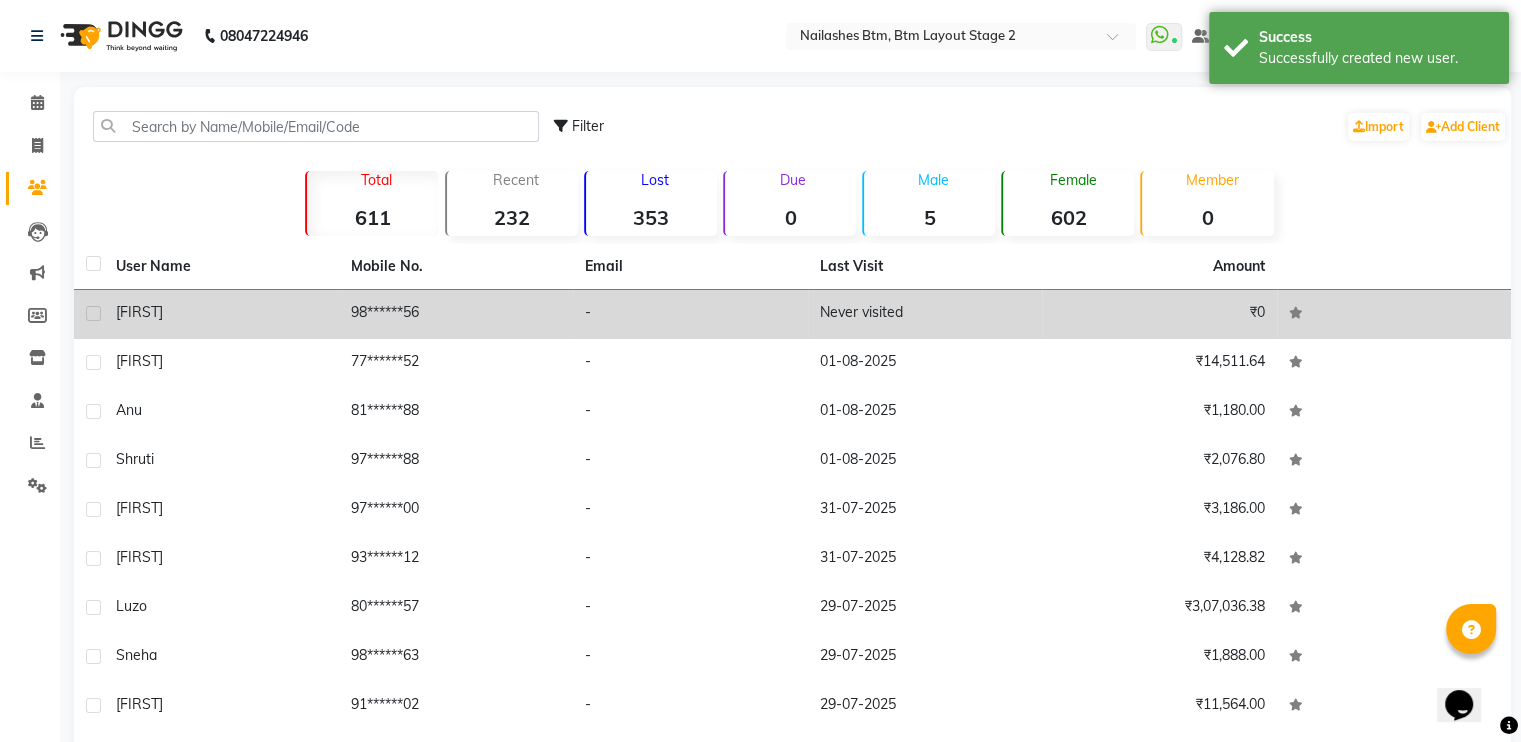 click on "₹0" 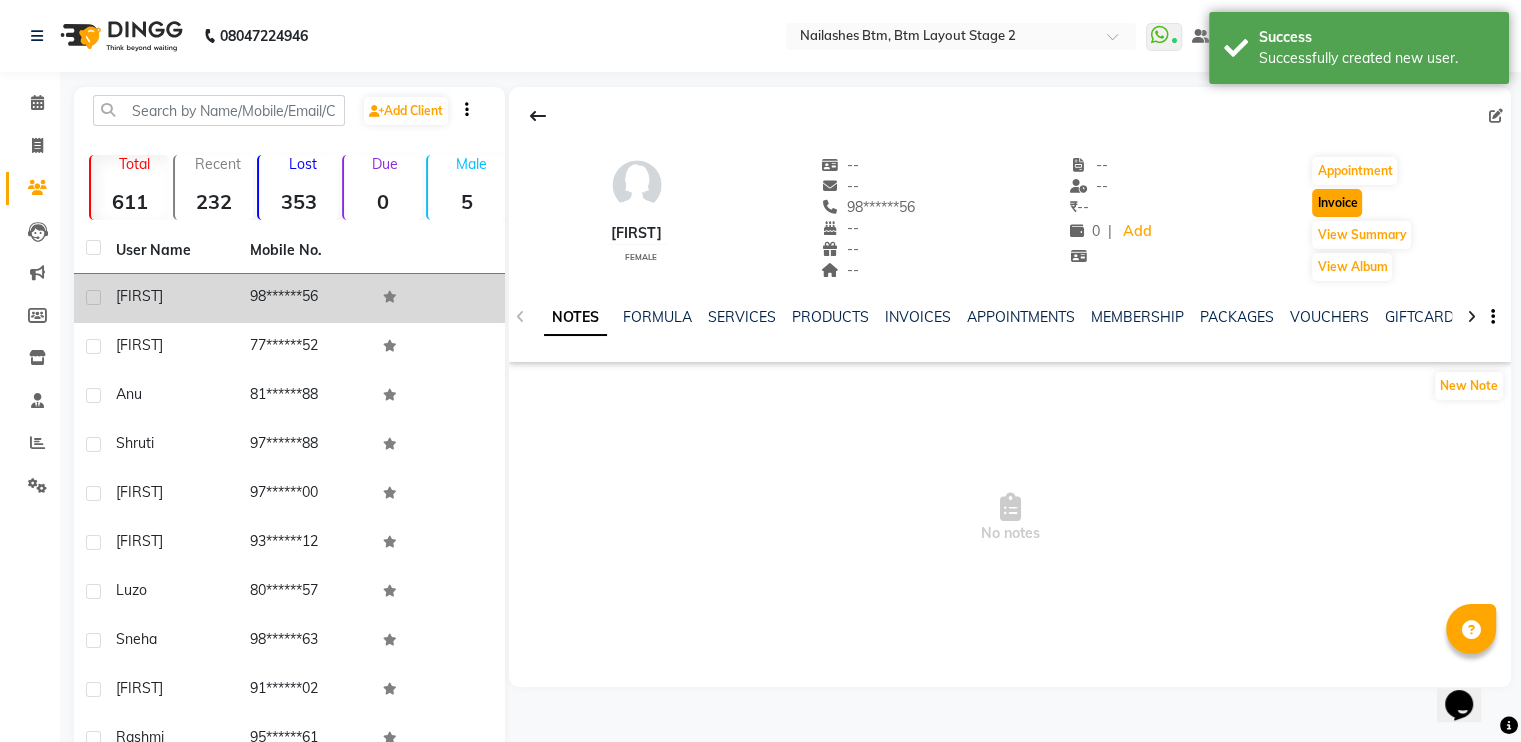 click on "Invoice" 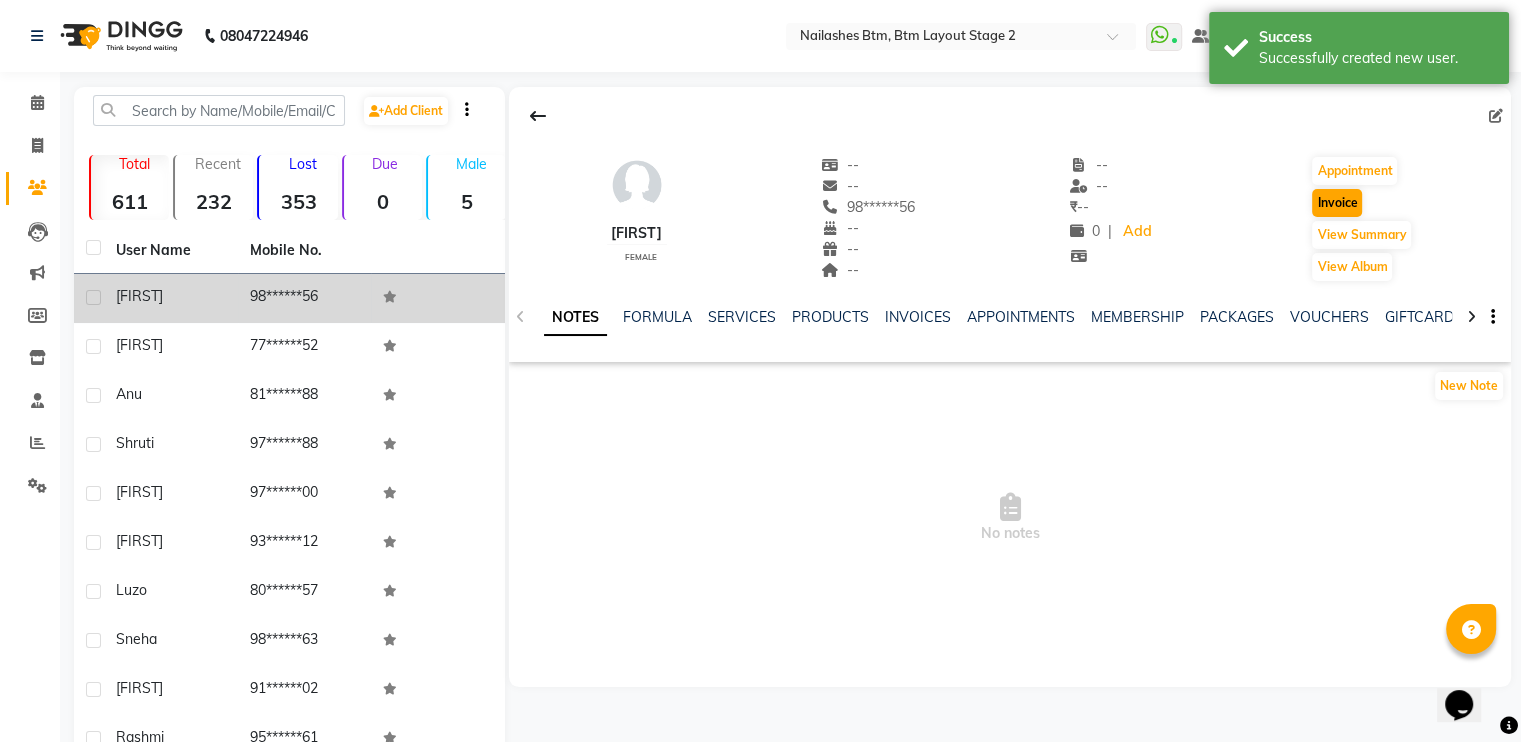 select on "service" 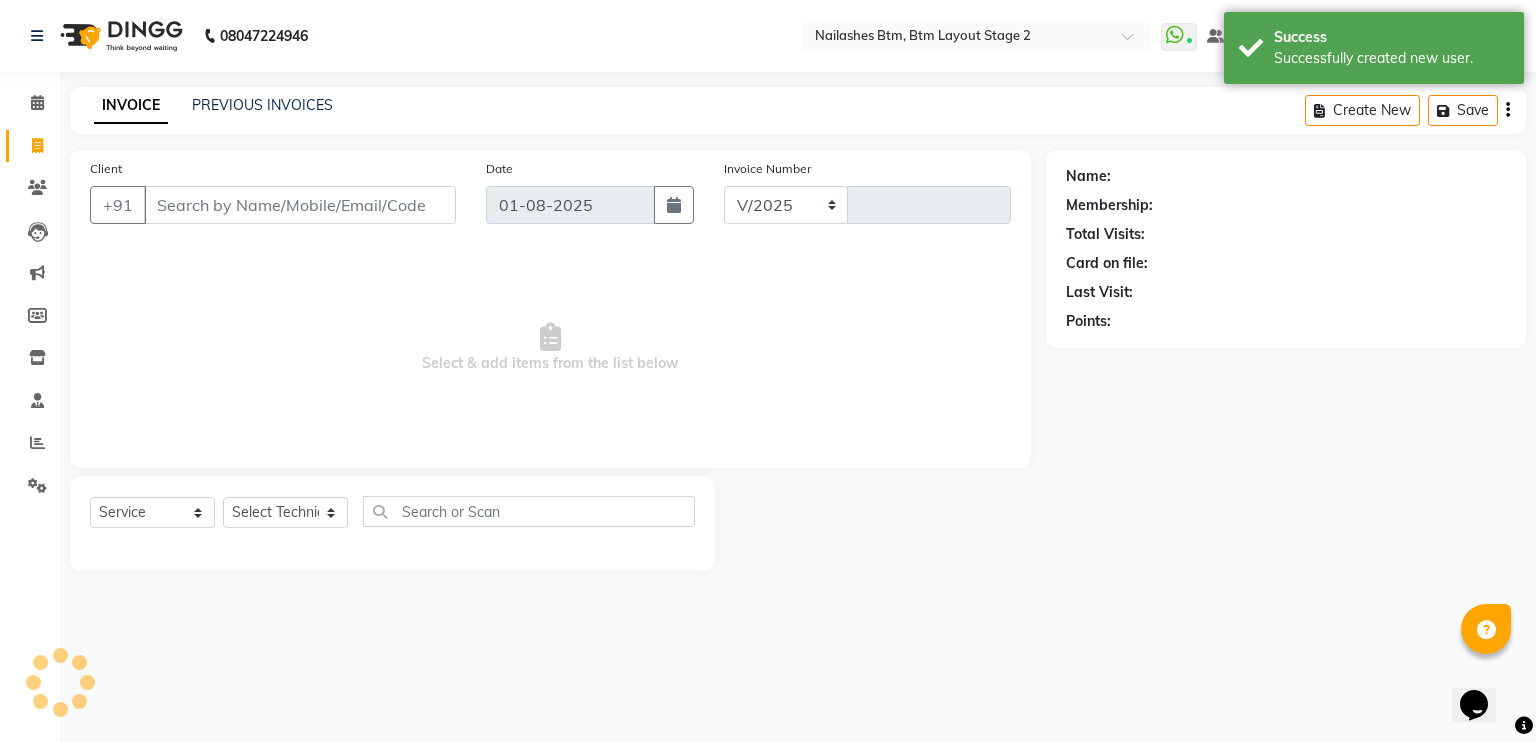 select on "6721" 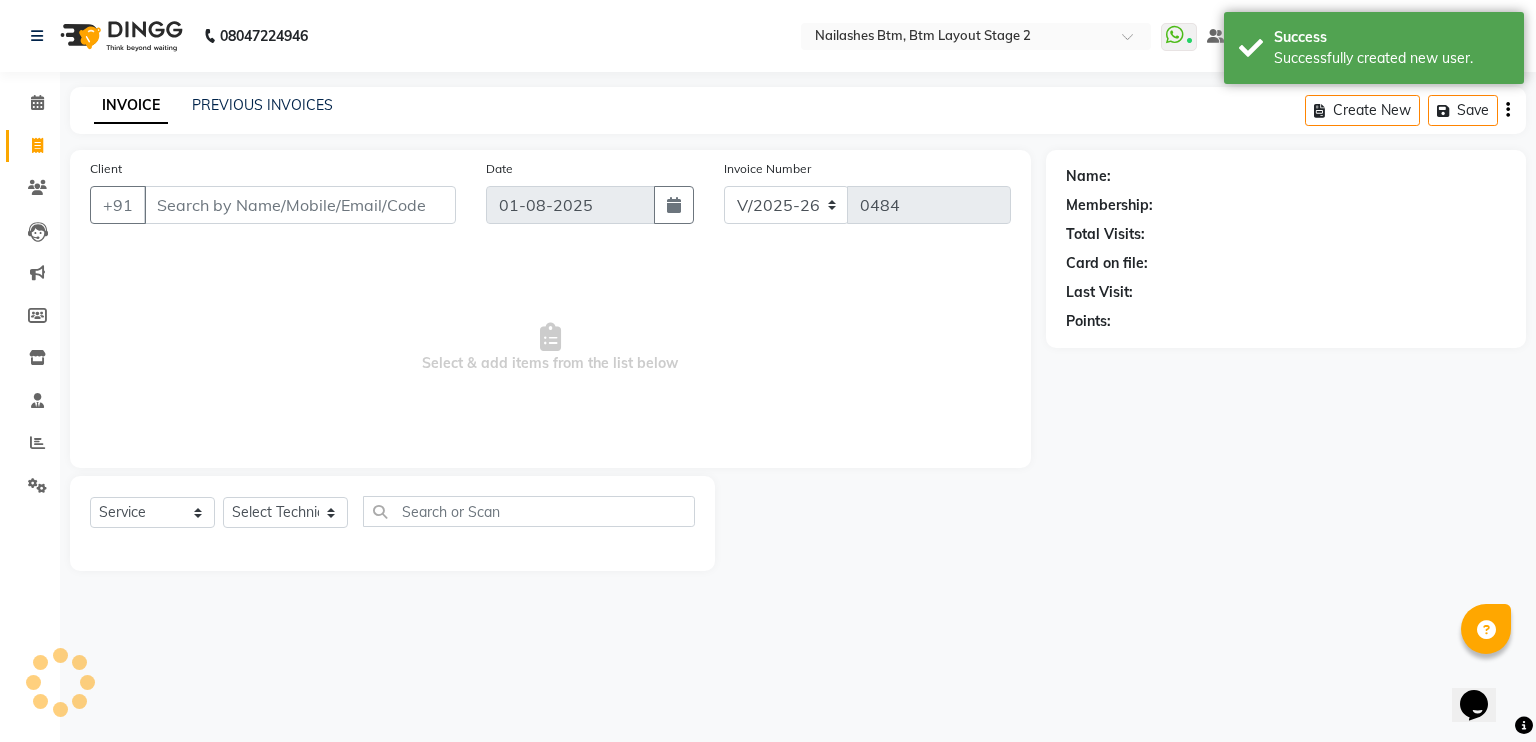 type on "98******56" 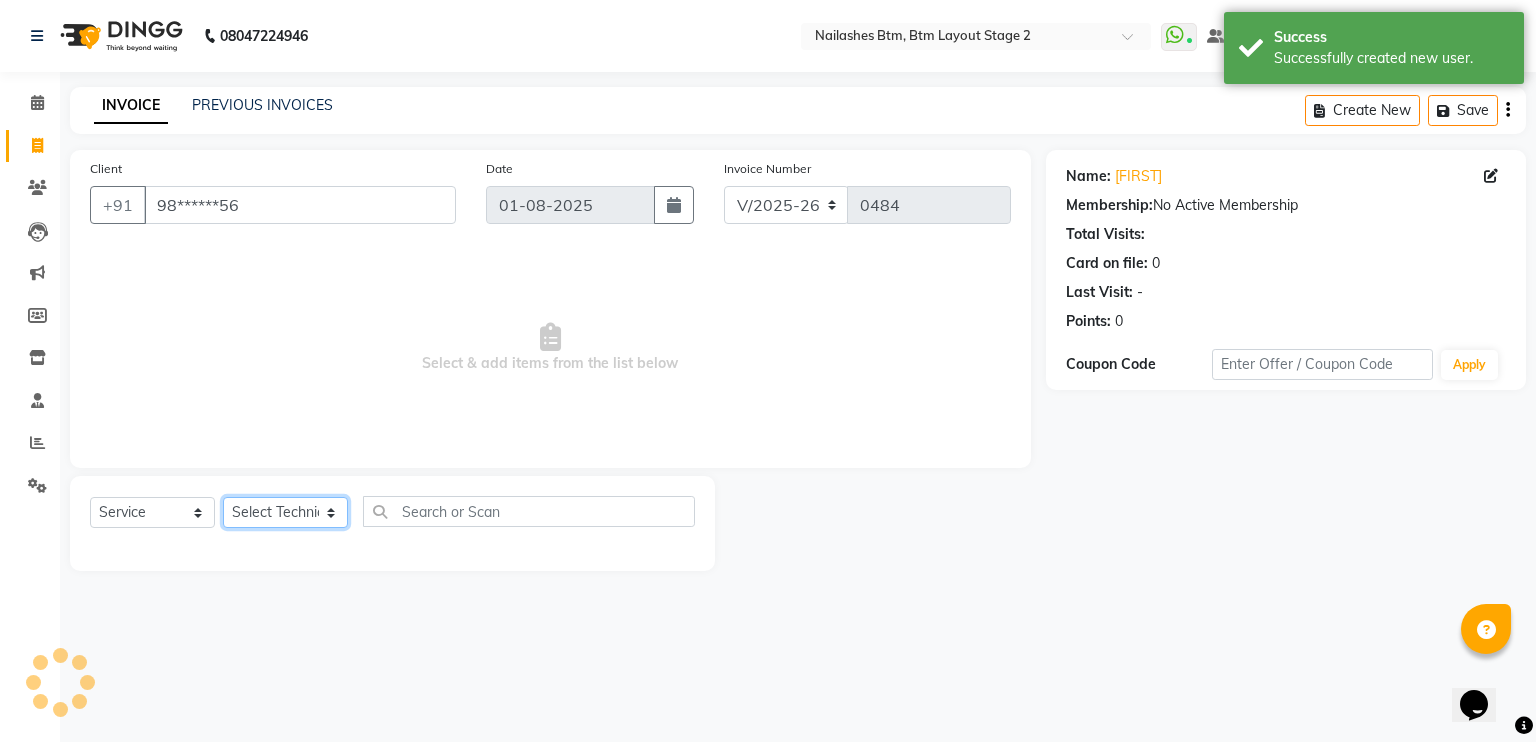 click on "Select Technician Akash Manager [FIRST] Nagaraj T  Priyanka" 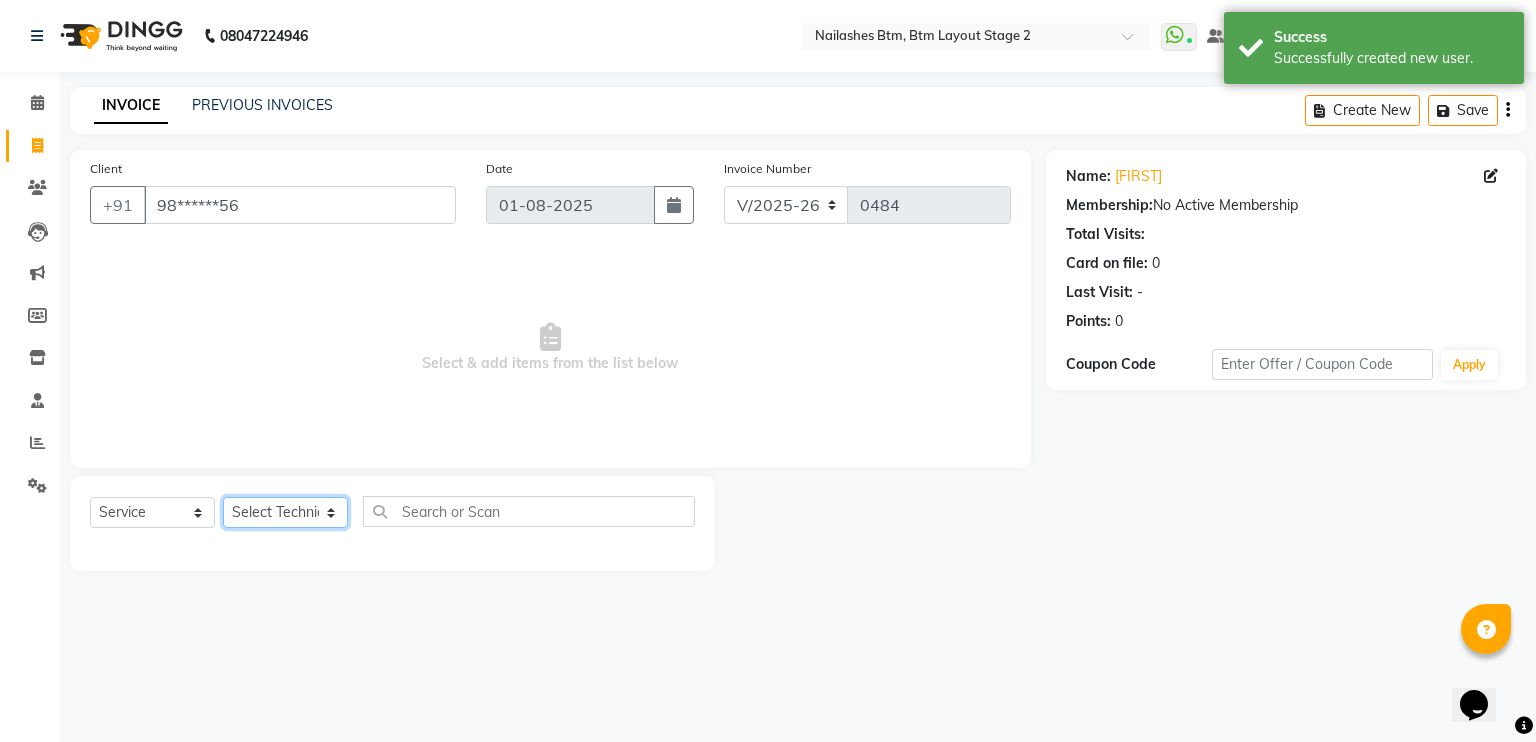 select on "56707" 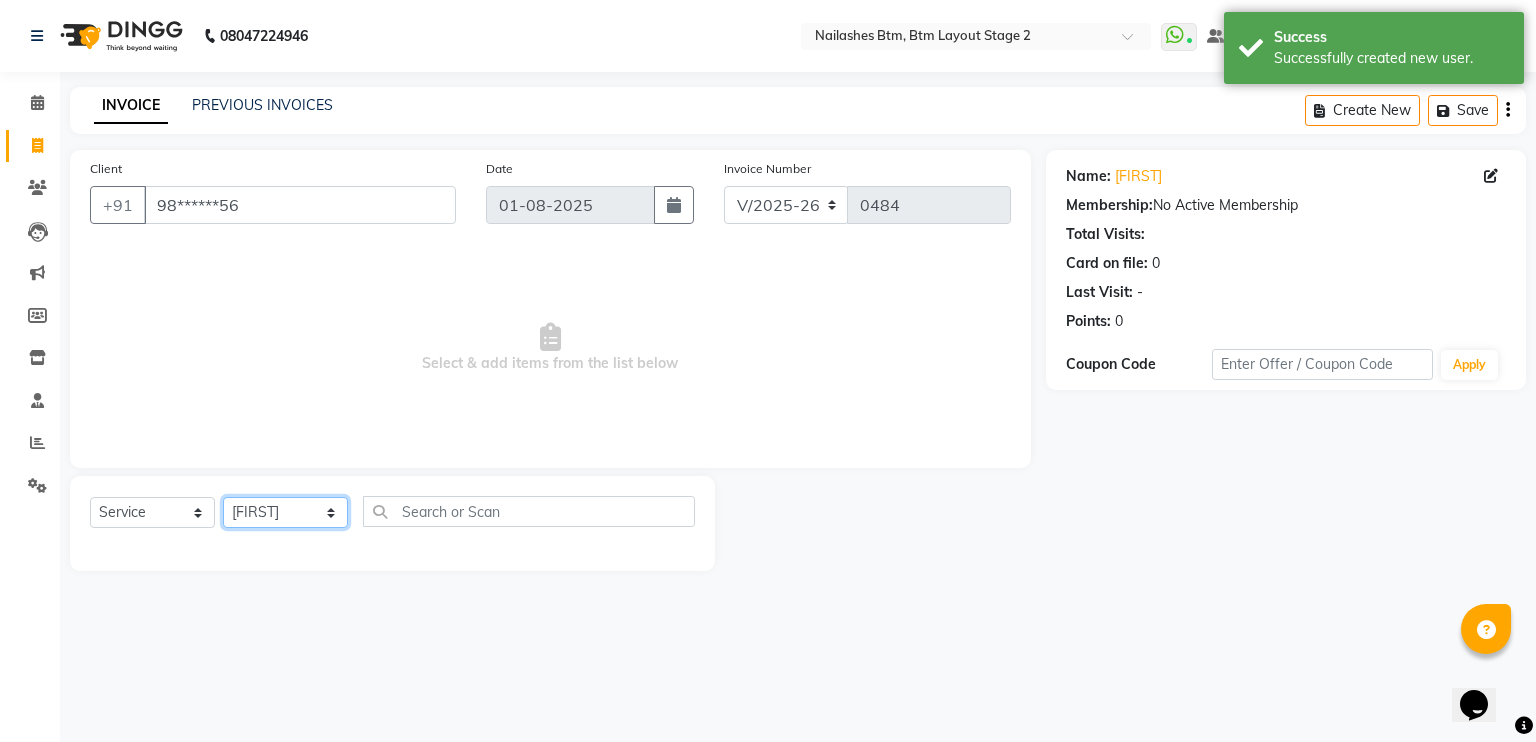click on "Select Technician Akash Manager [FIRST] Nagaraj T  Priyanka" 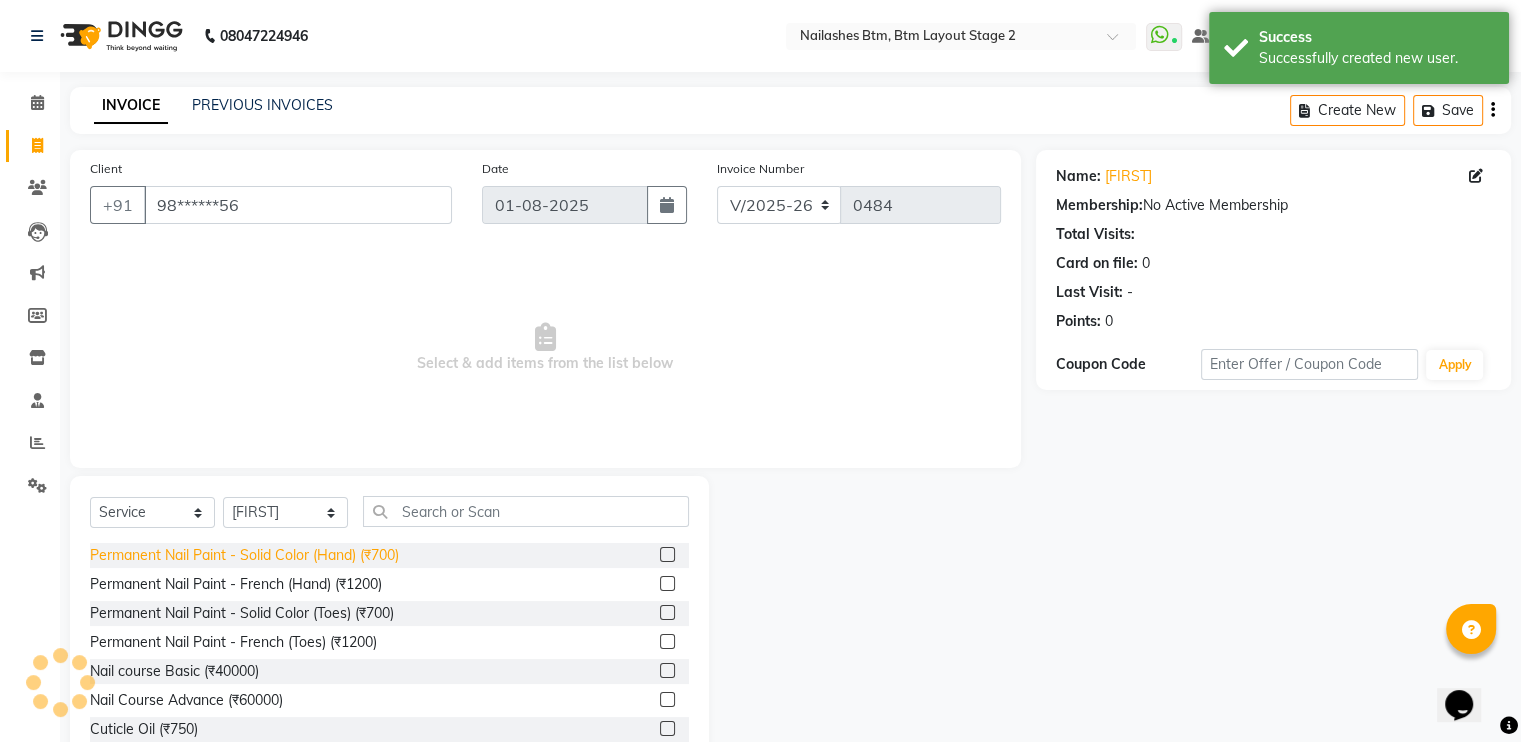 click on "Permanent Nail Paint - Solid Color (Hand) (₹700)" 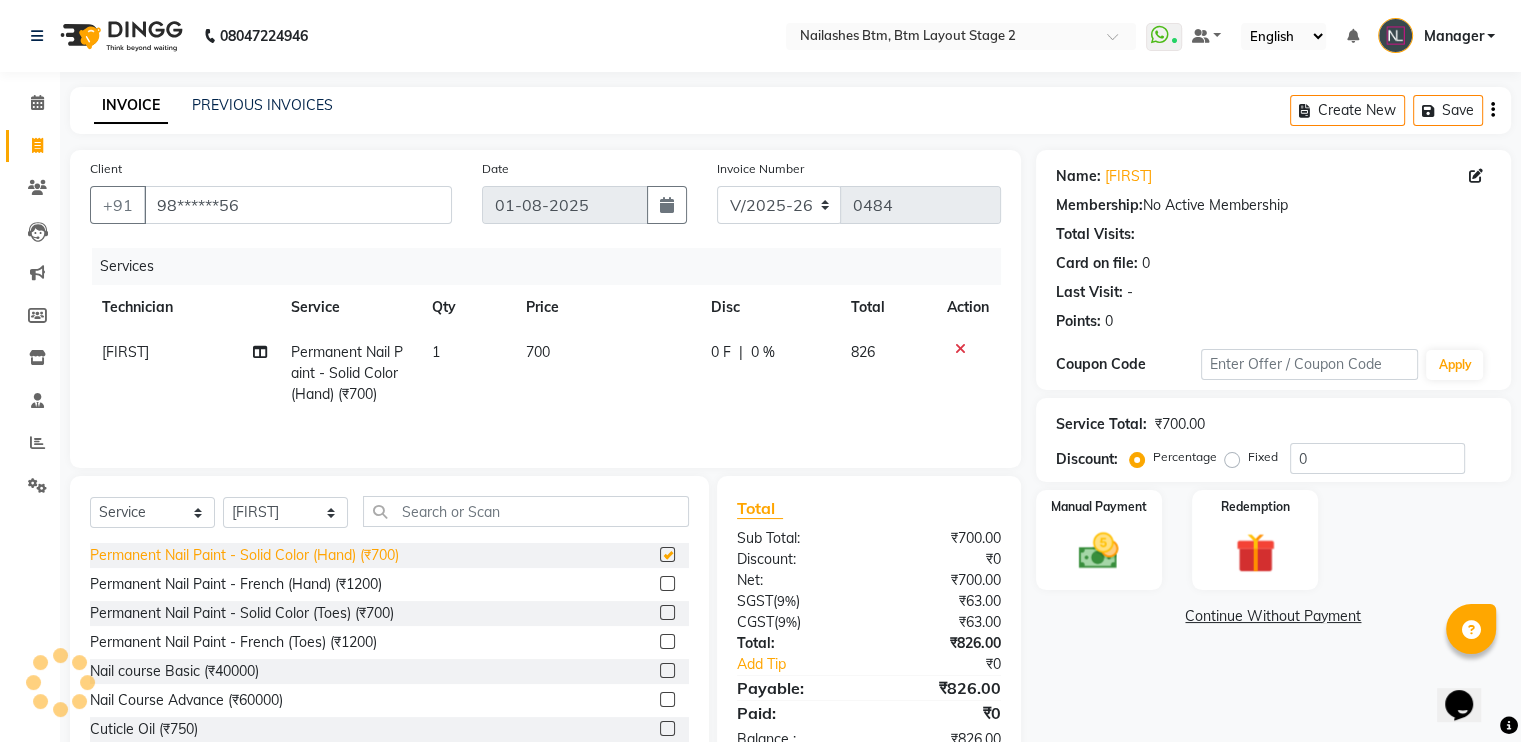 checkbox on "false" 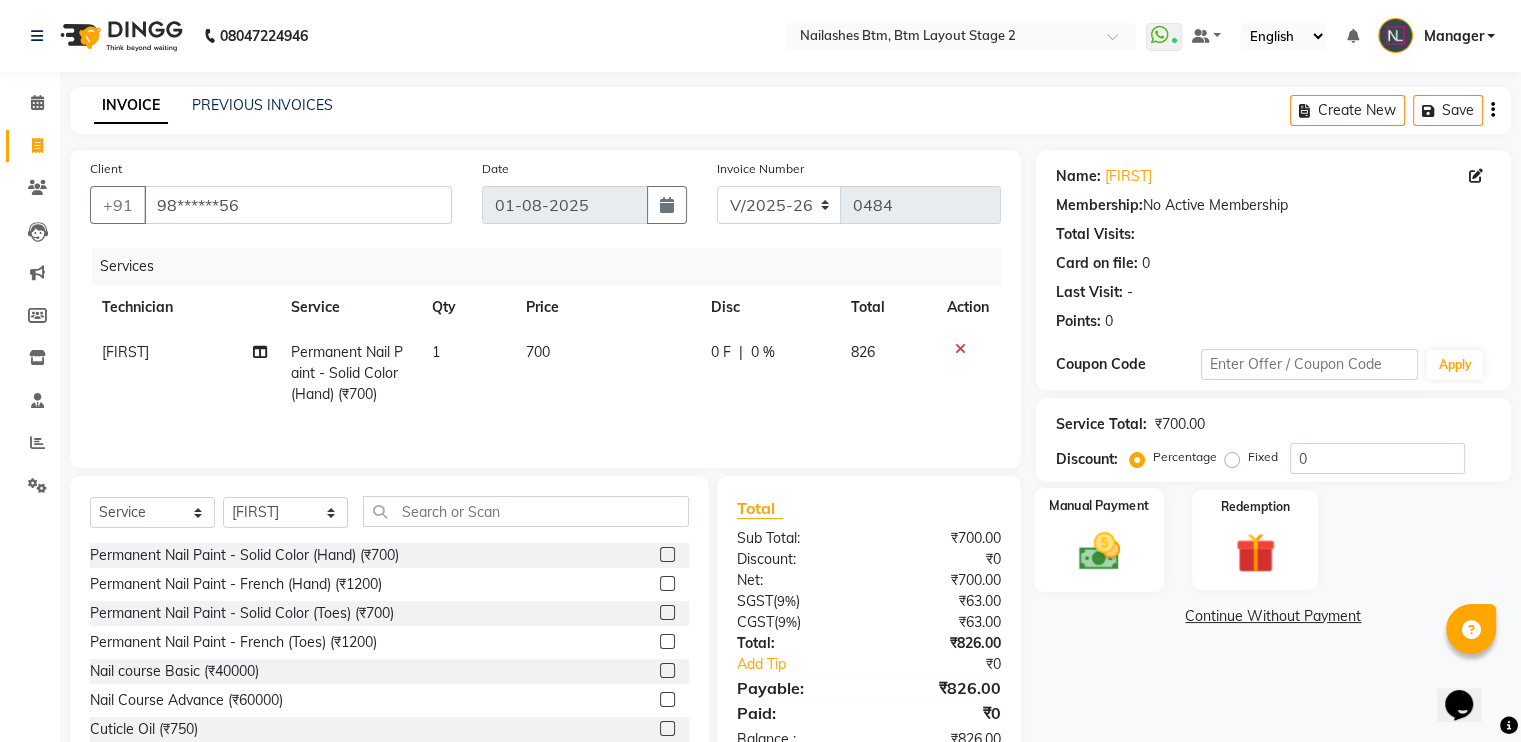 click 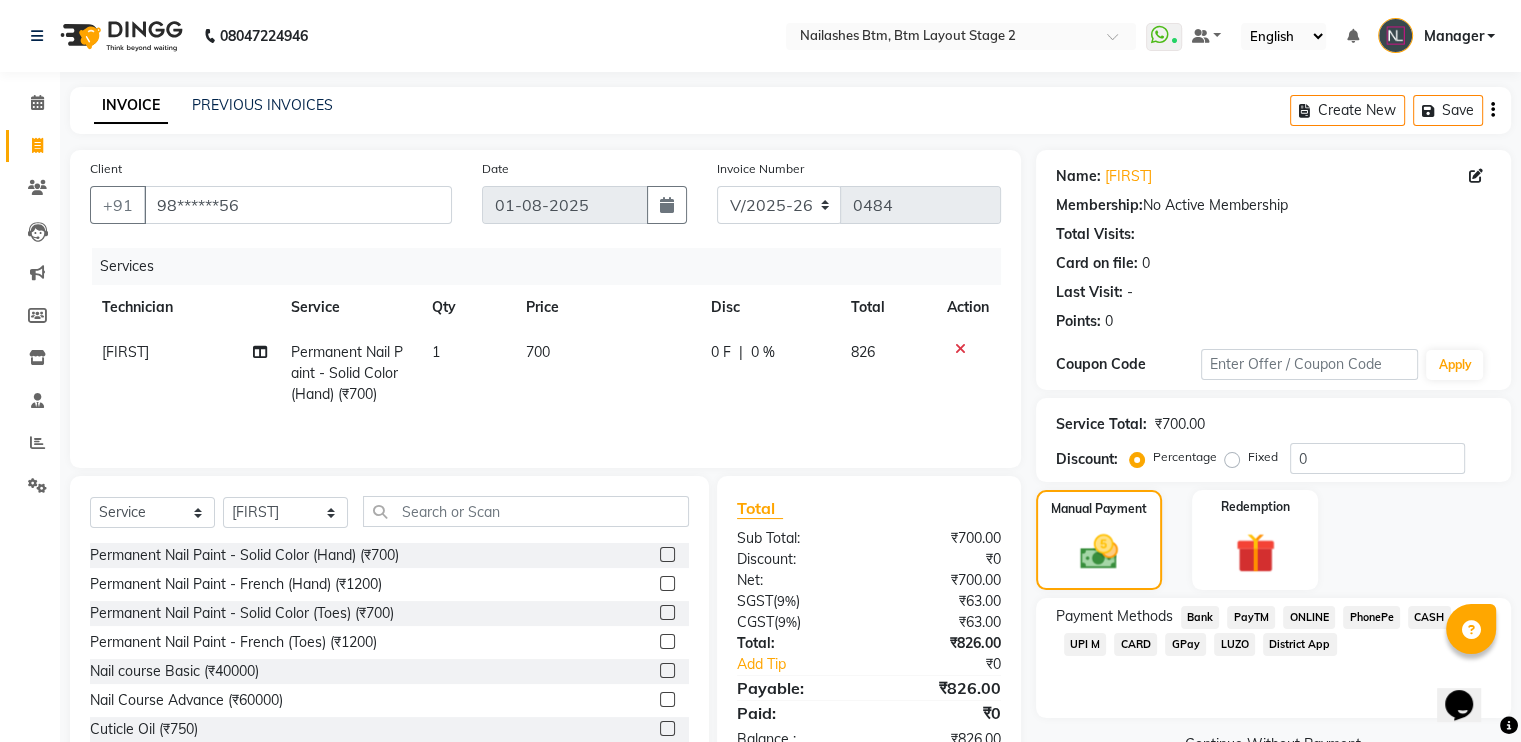click on "GPay" 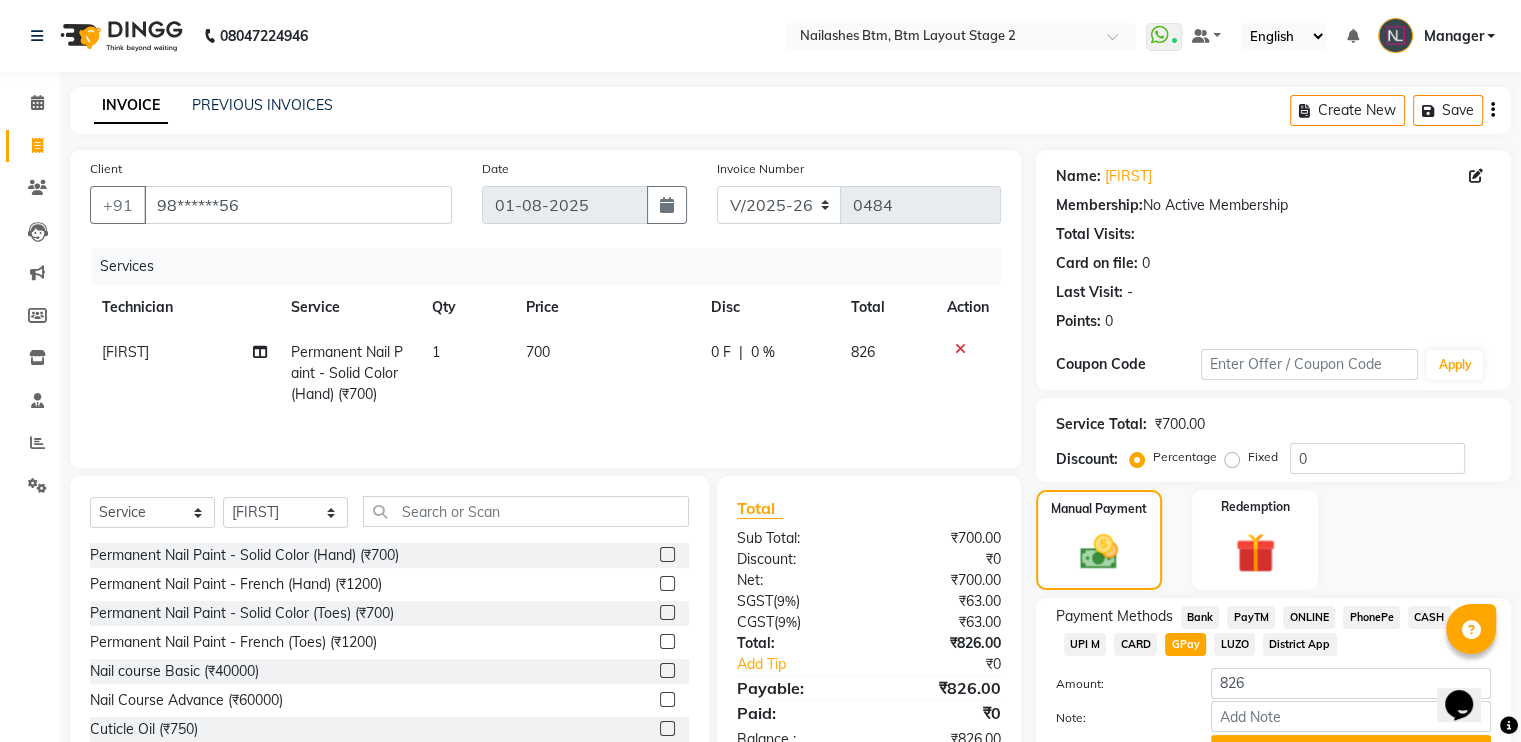 scroll, scrollTop: 104, scrollLeft: 0, axis: vertical 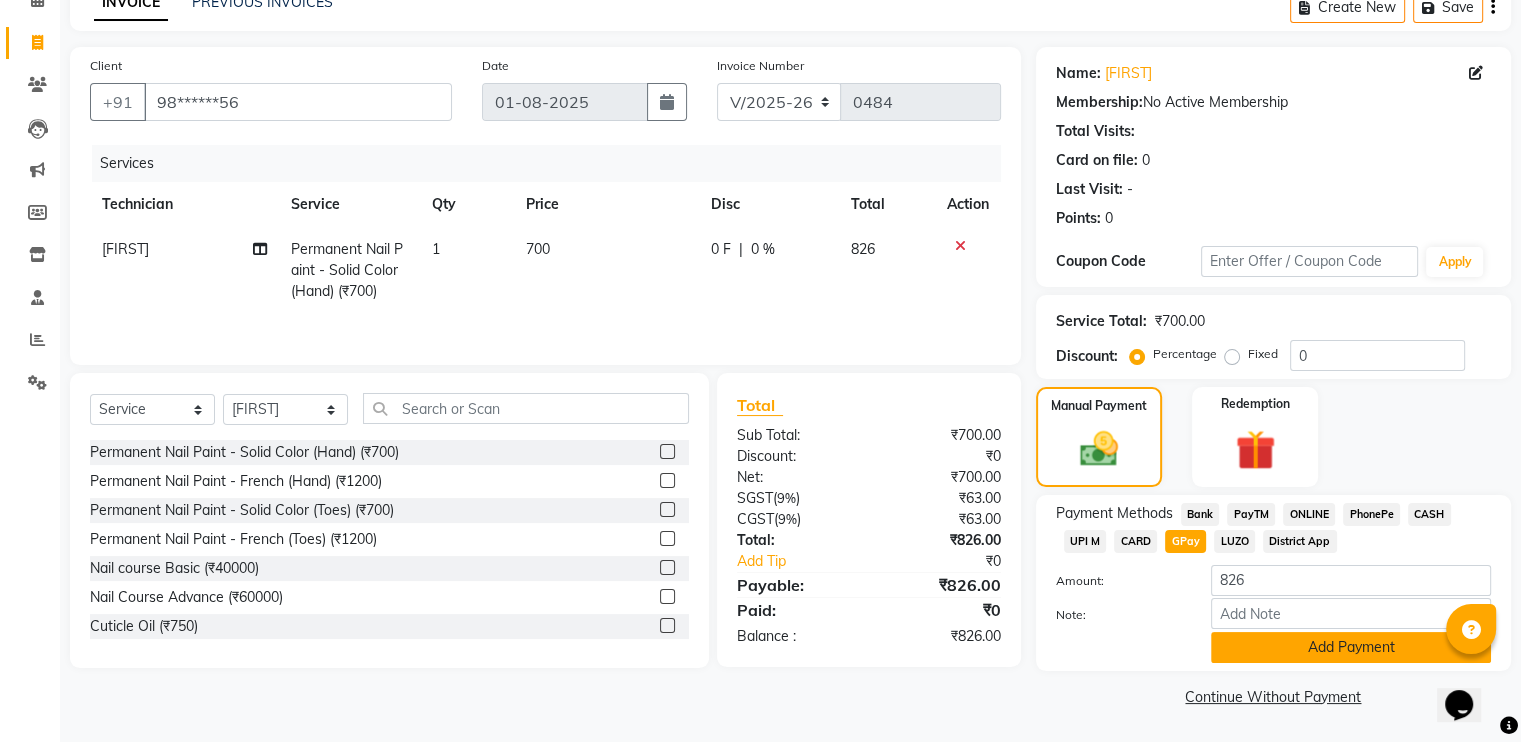 click on "Add Payment" 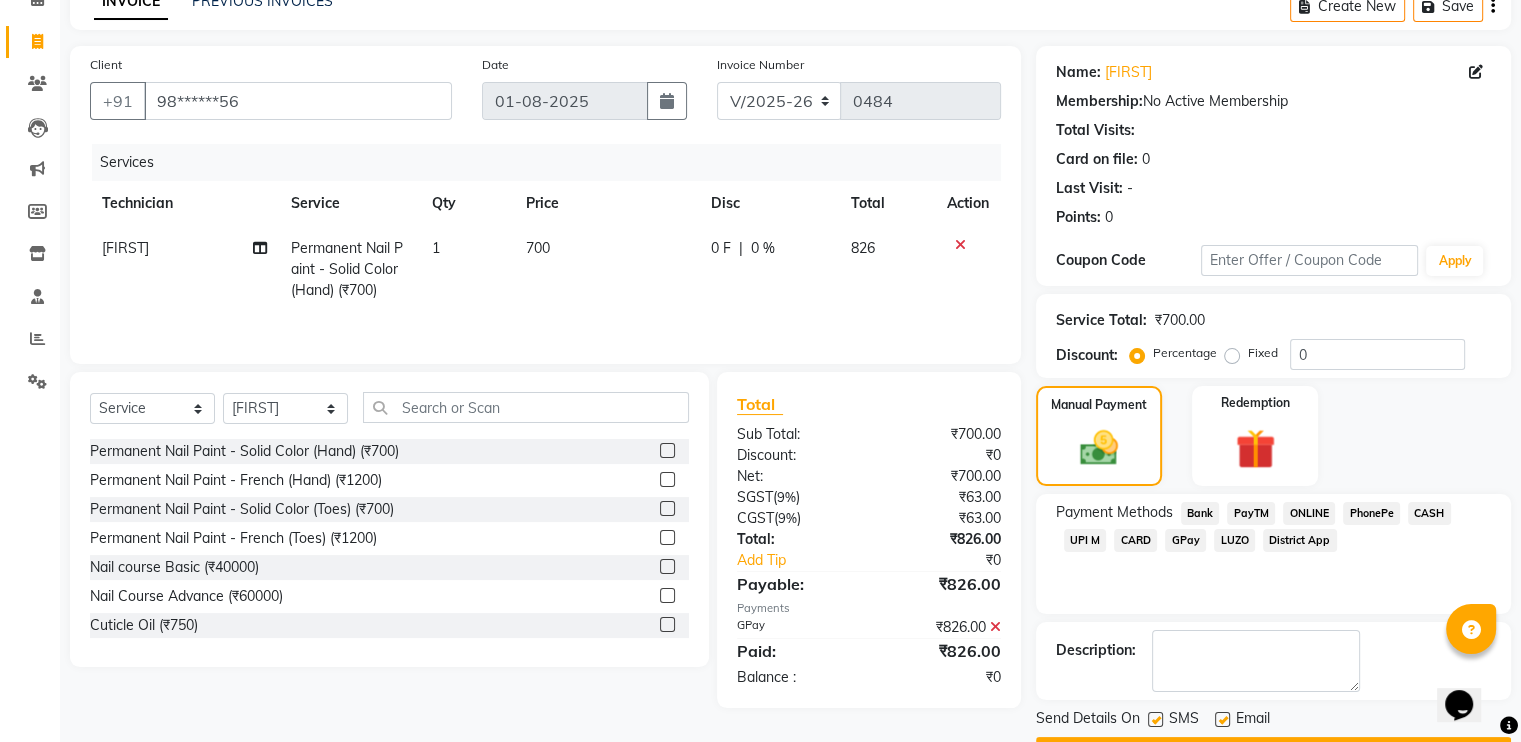 scroll, scrollTop: 158, scrollLeft: 0, axis: vertical 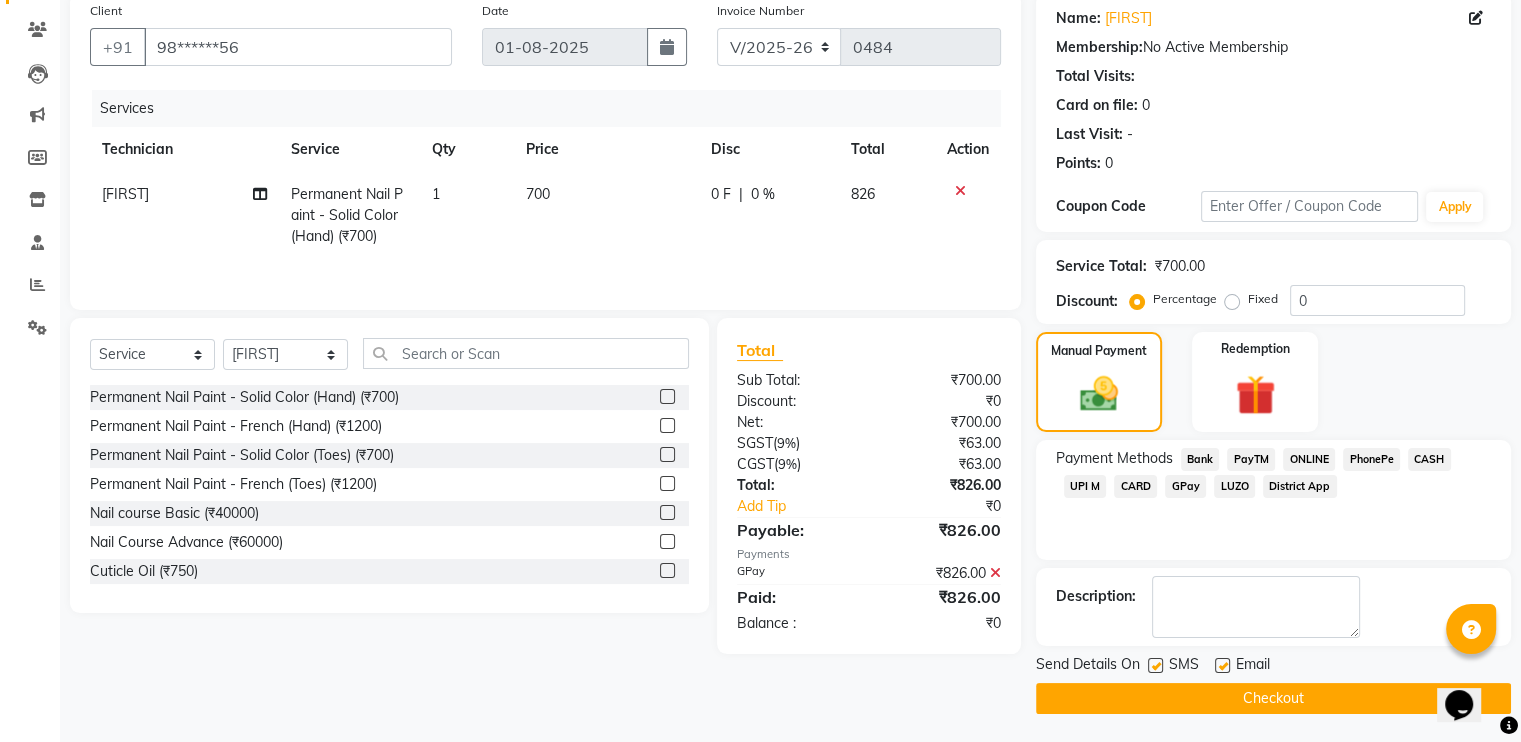click on "Checkout" 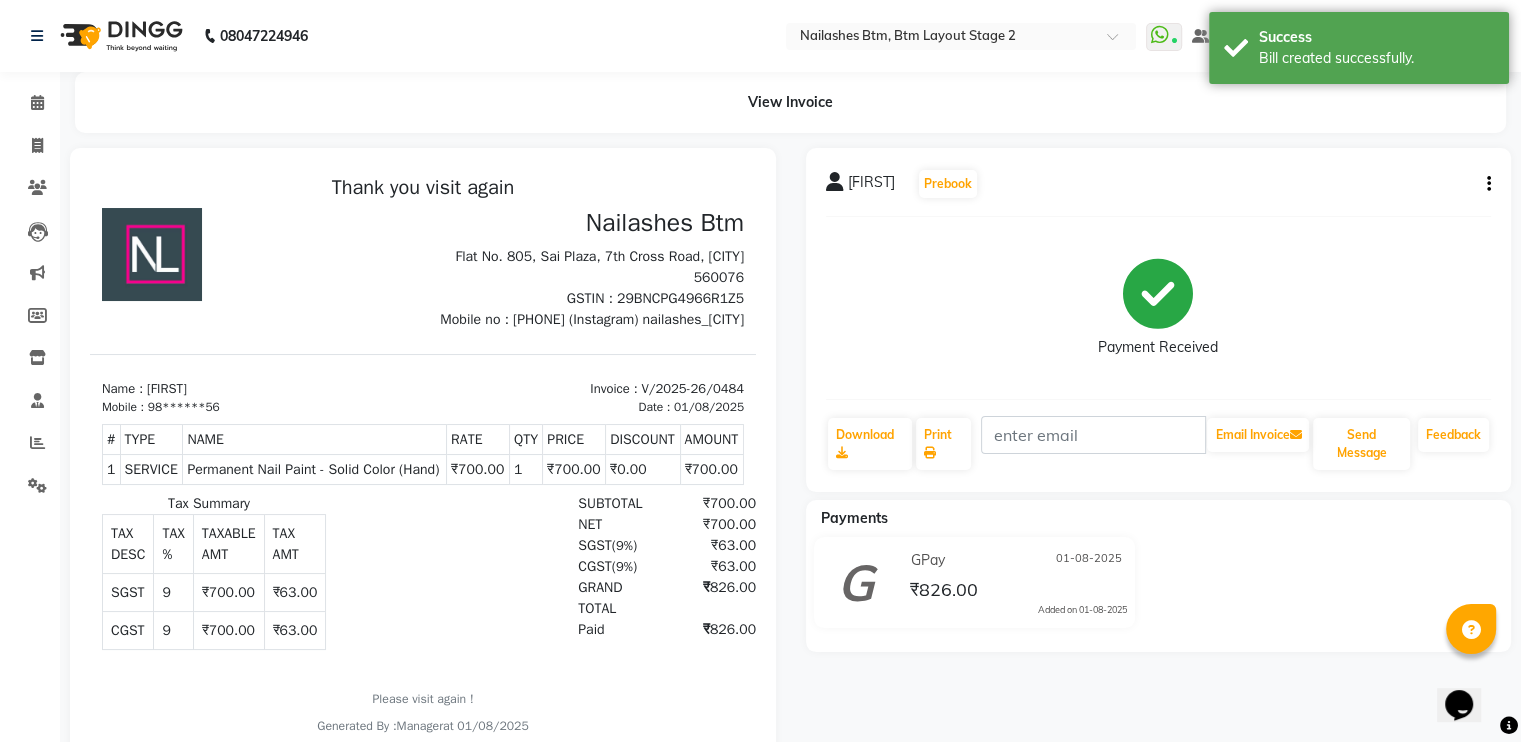 scroll, scrollTop: 0, scrollLeft: 0, axis: both 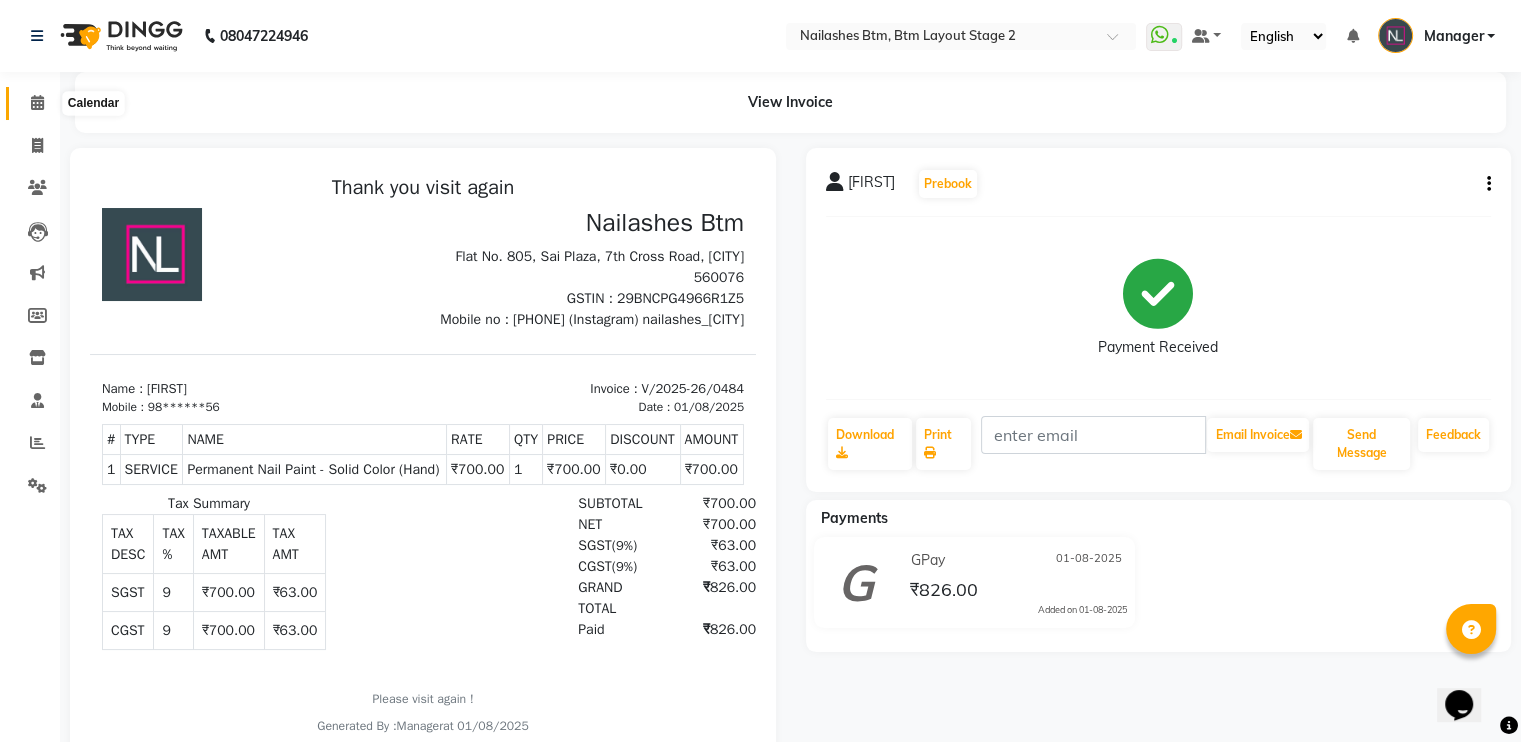 click 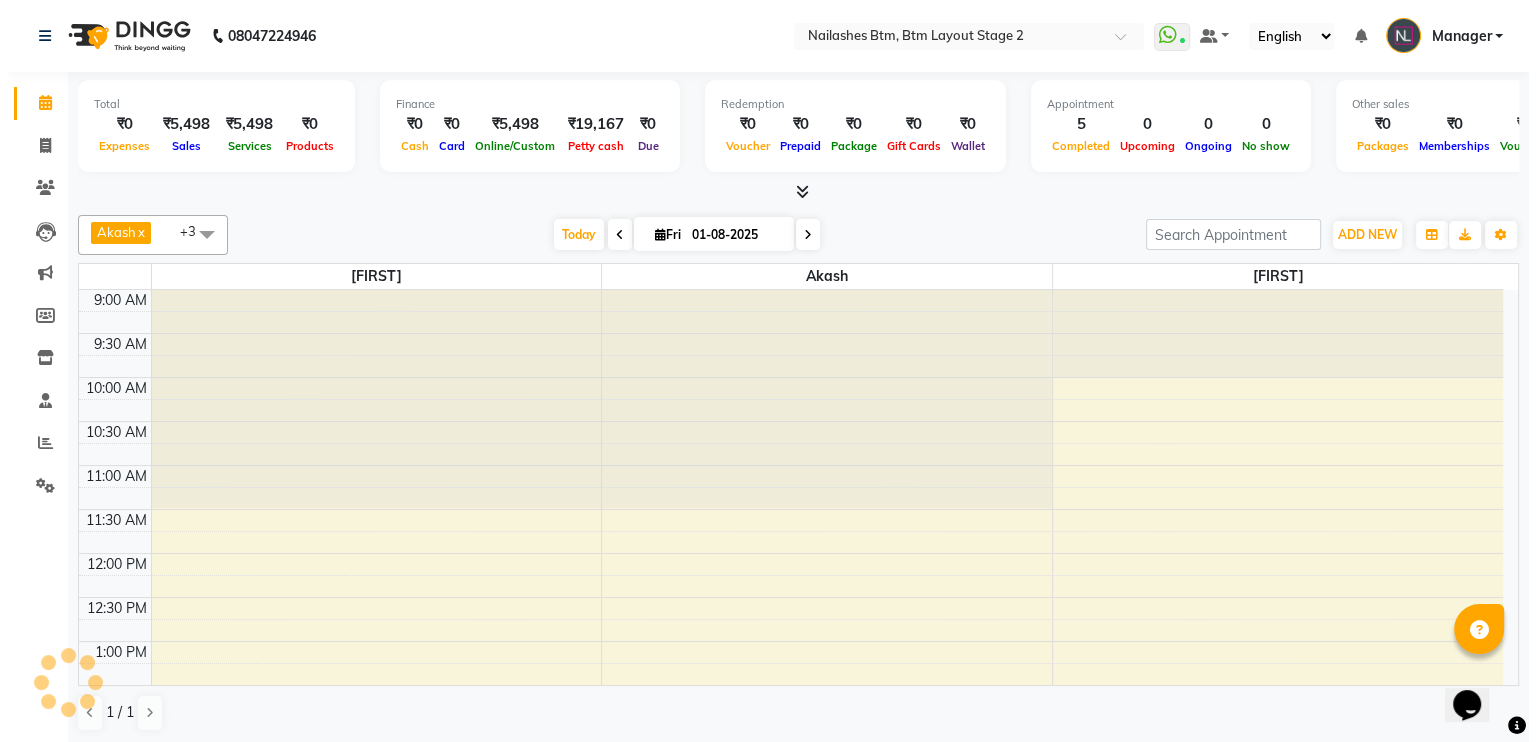 scroll, scrollTop: 0, scrollLeft: 0, axis: both 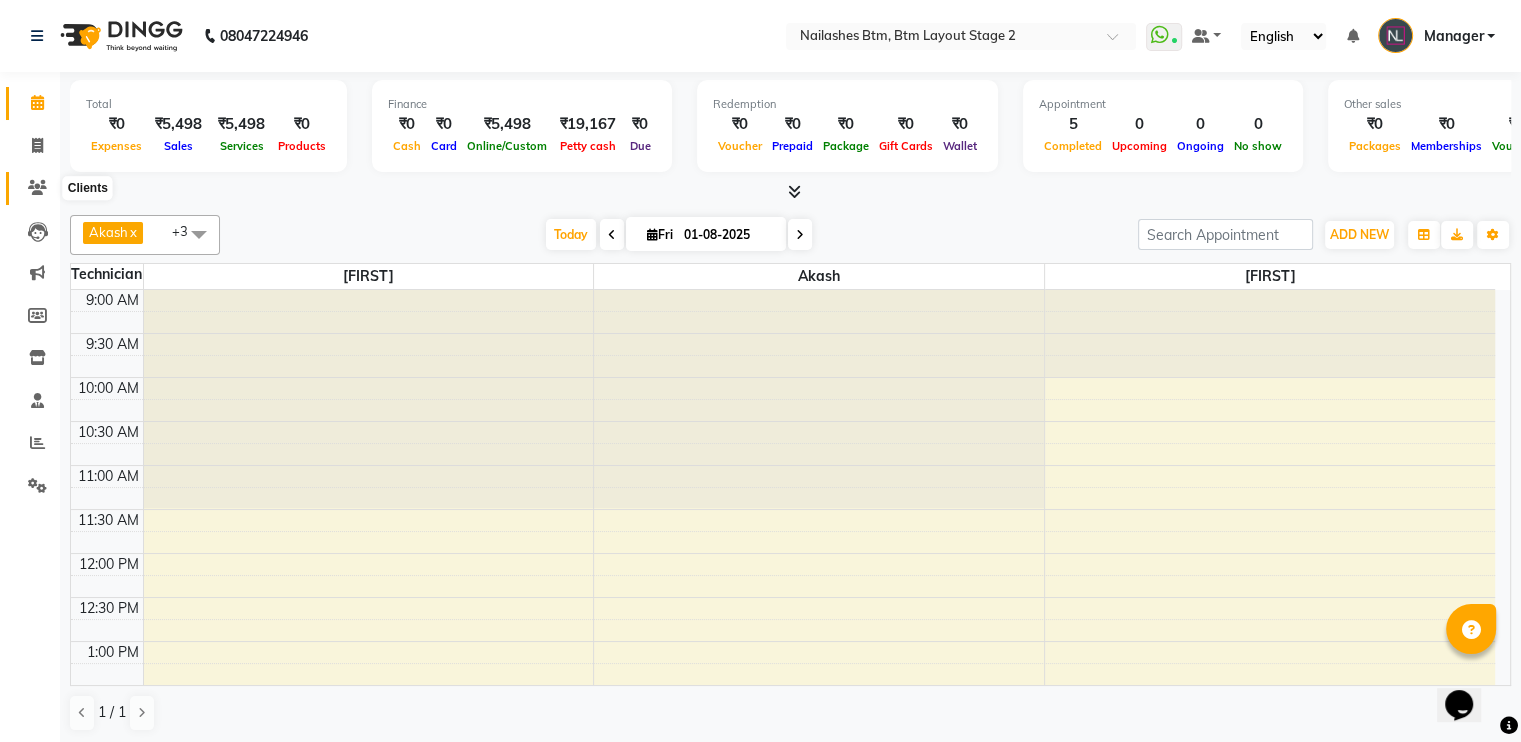 click 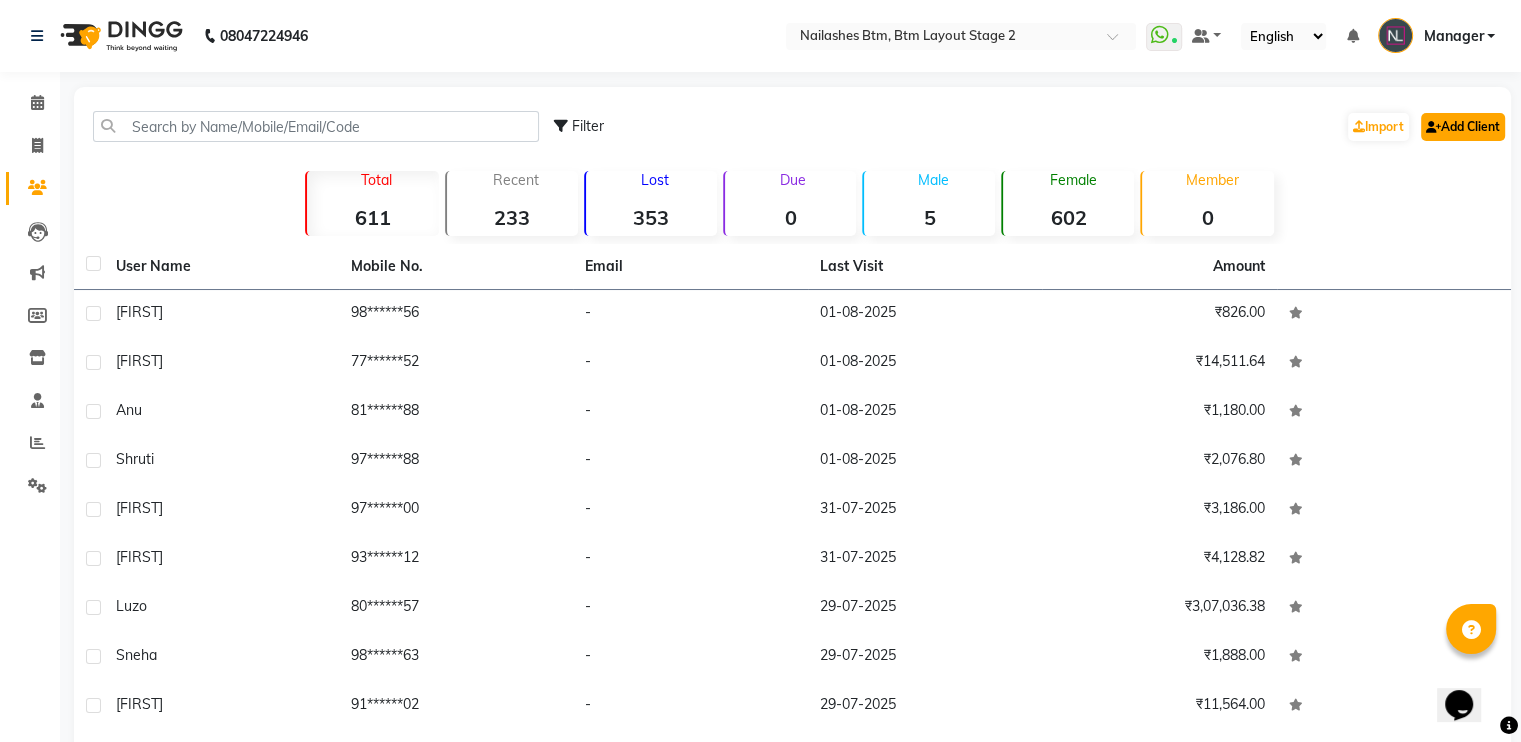 click on "Add Client" 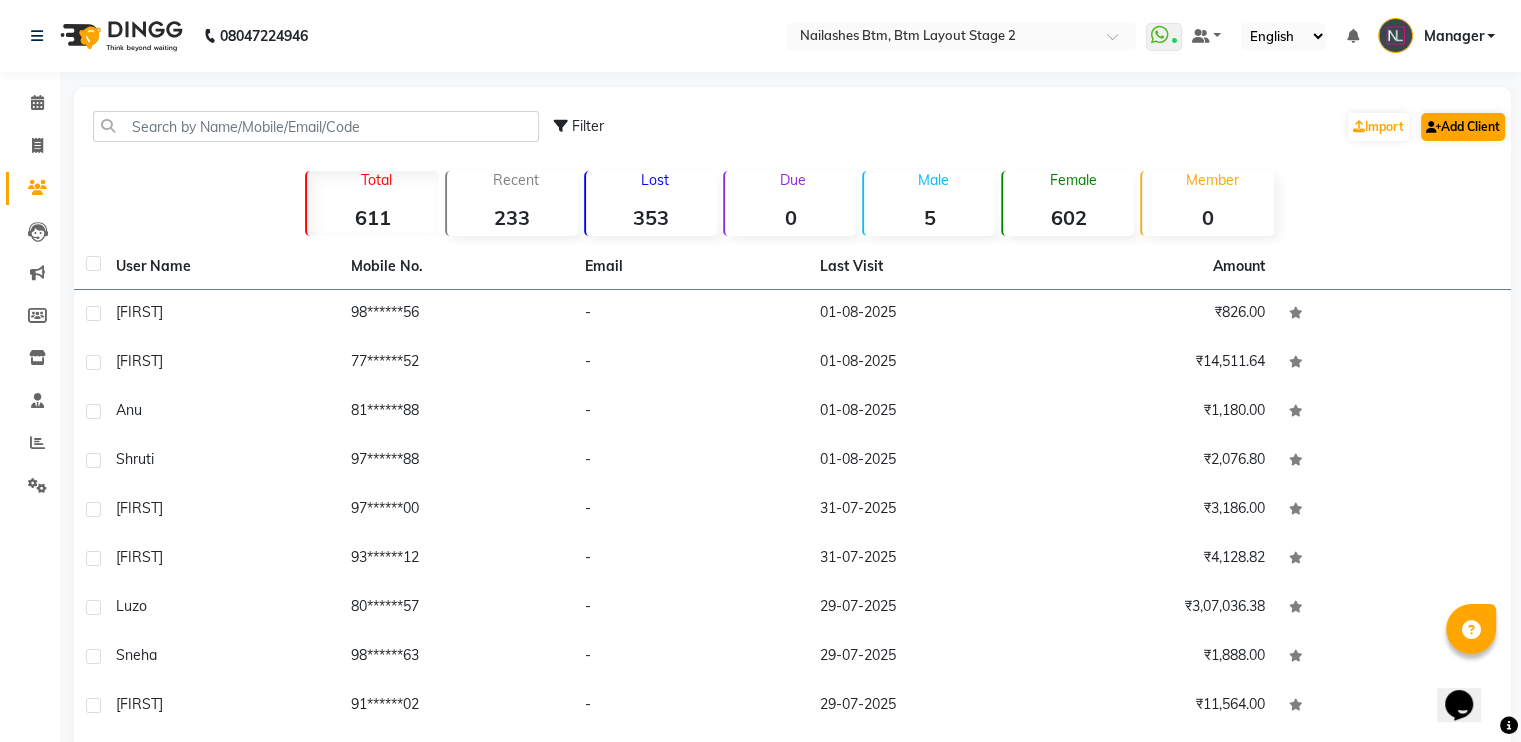 select on "21" 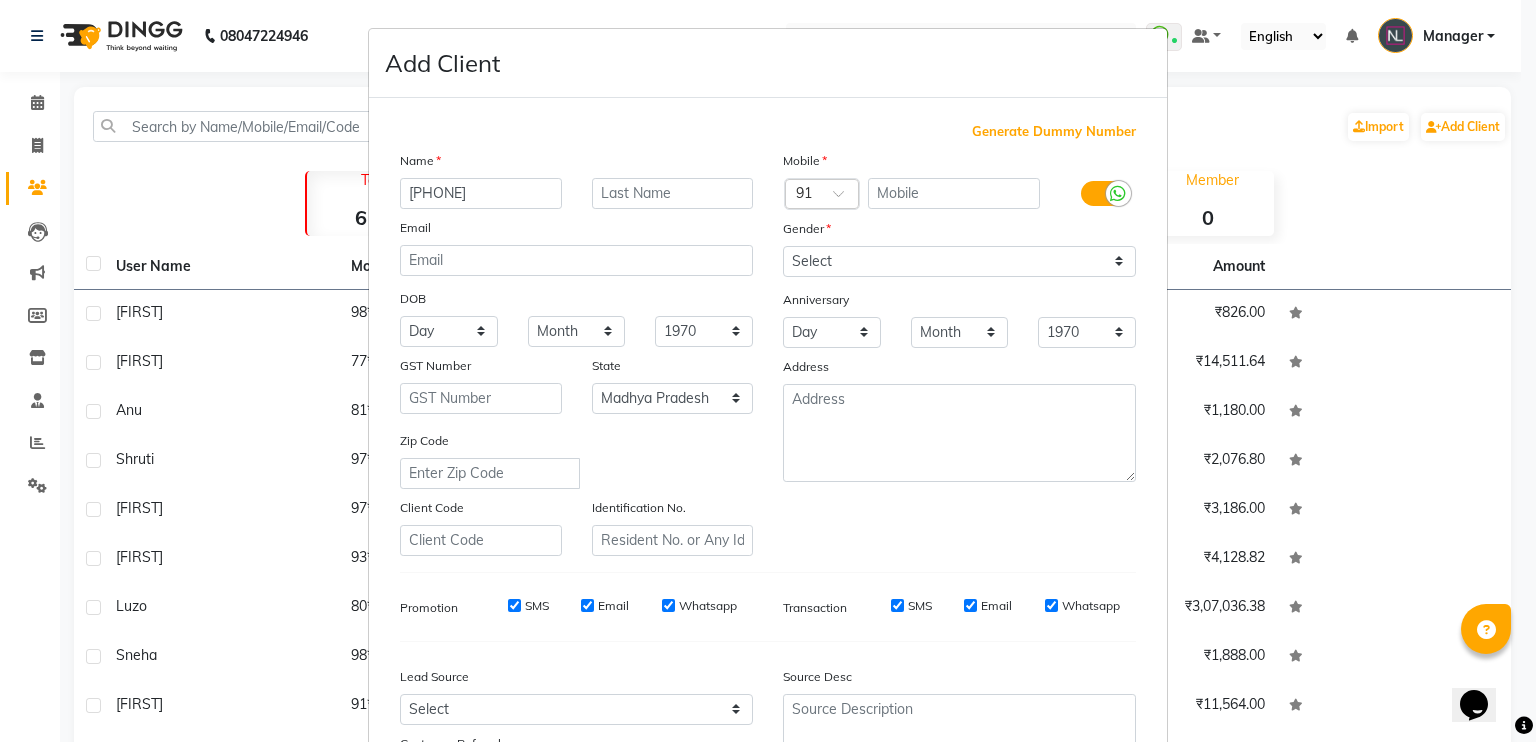 click on "[PHONE]" at bounding box center (481, 193) 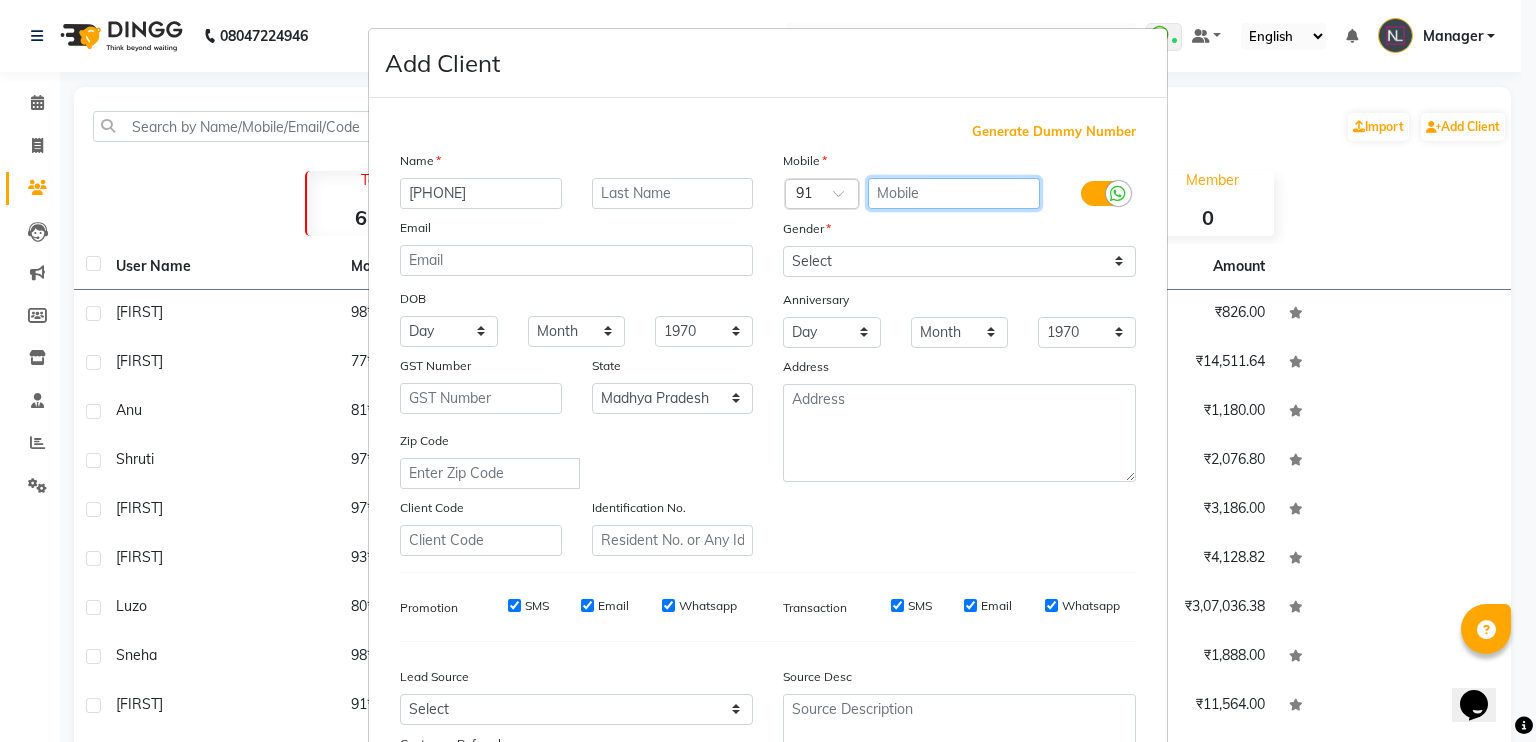click at bounding box center (954, 193) 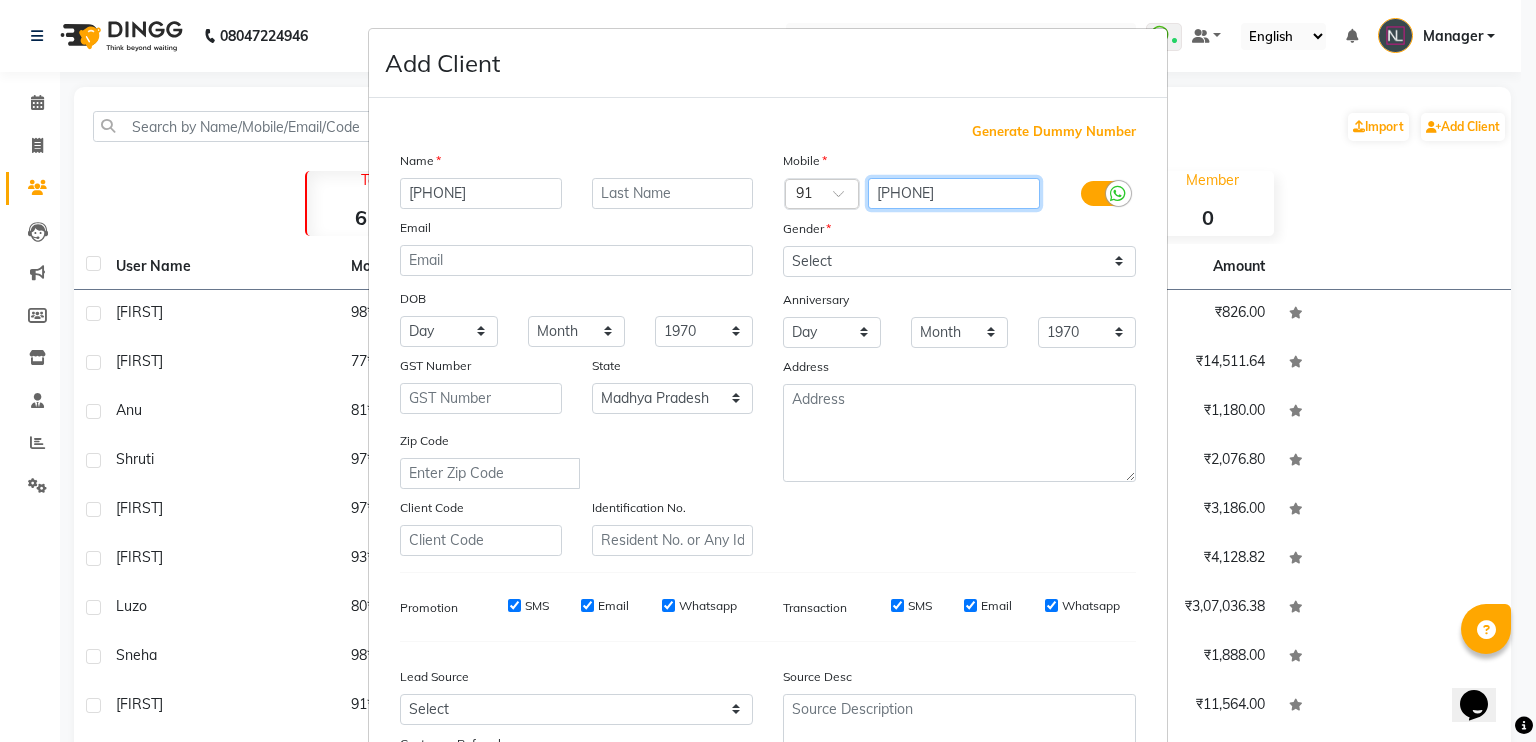 type on "[PHONE]" 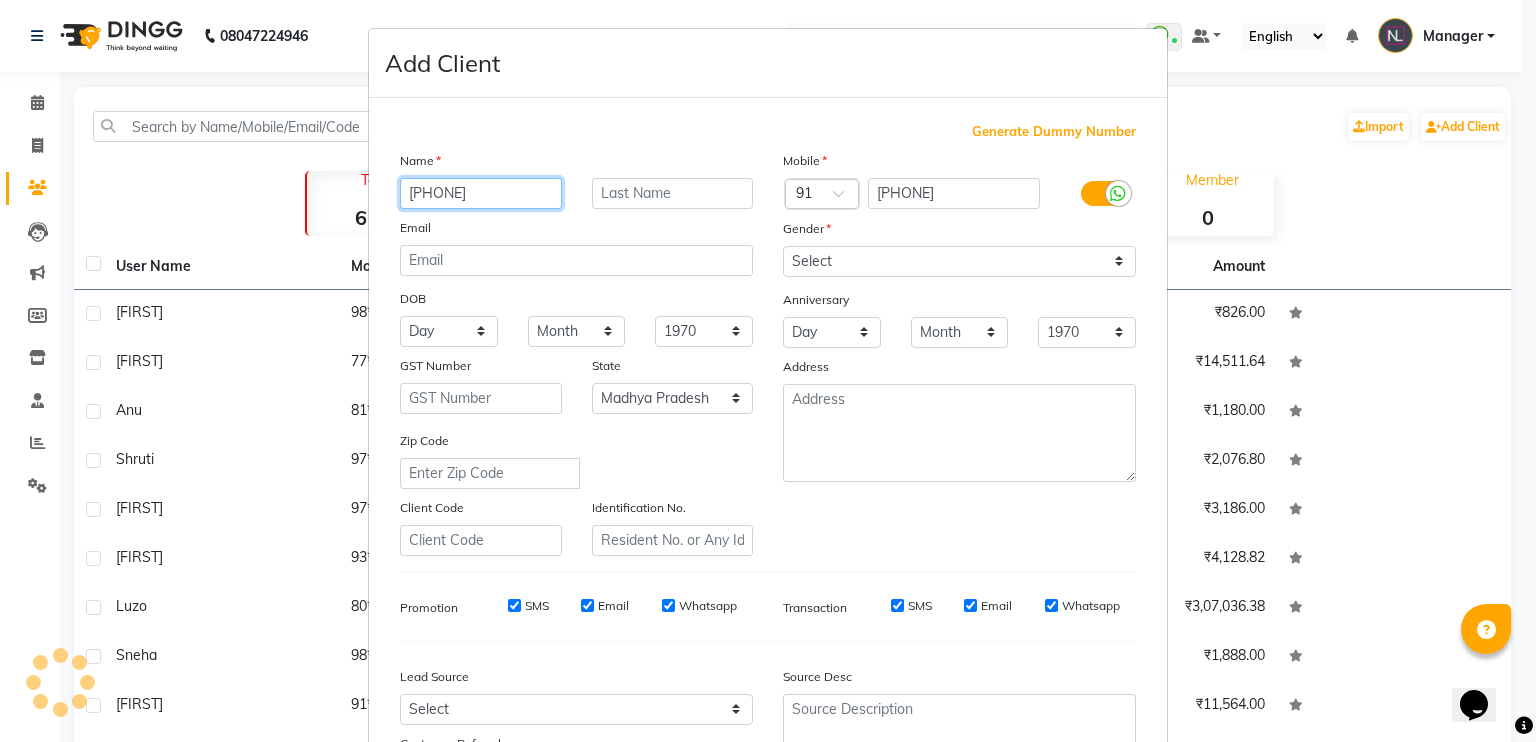 click on "[PHONE]" at bounding box center [481, 193] 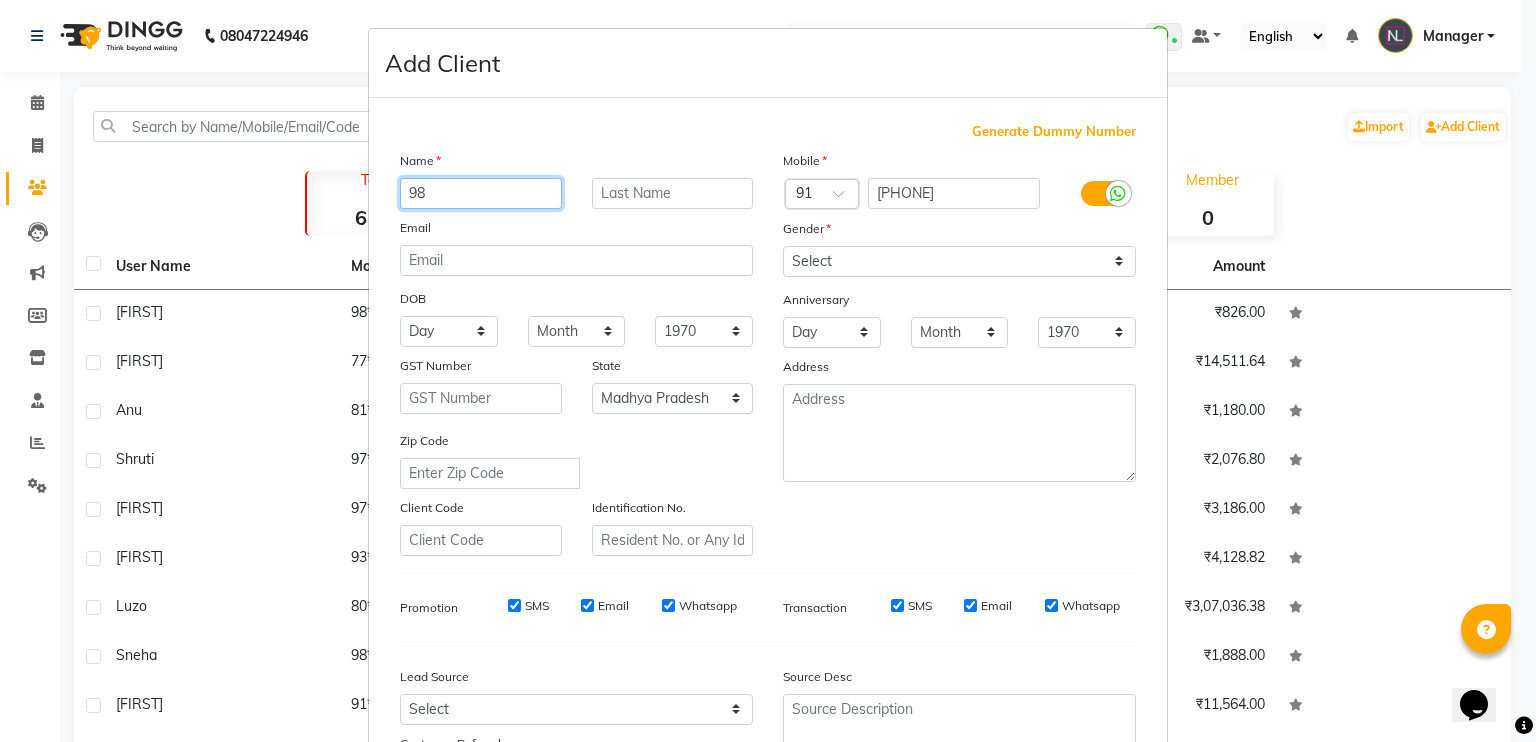 type on "9" 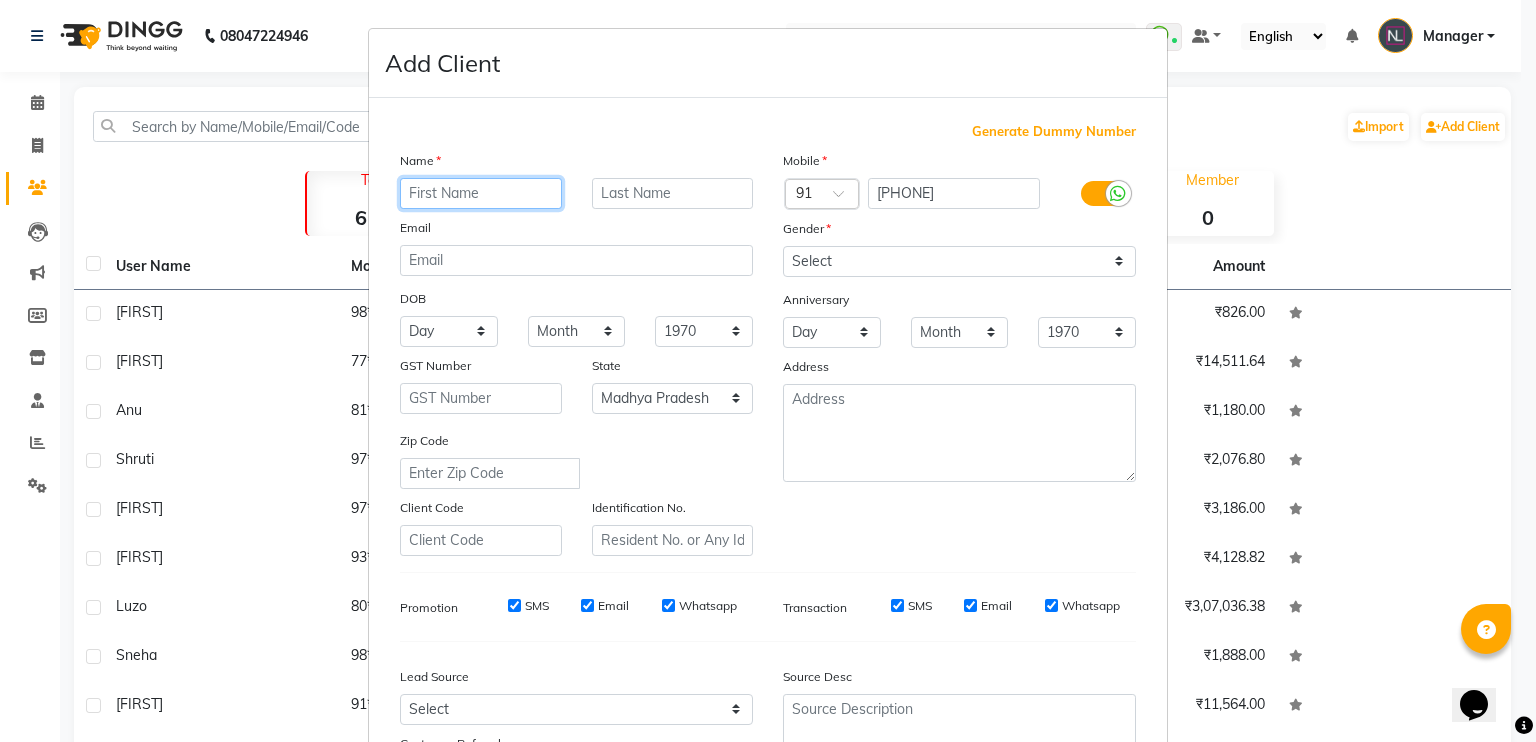 type 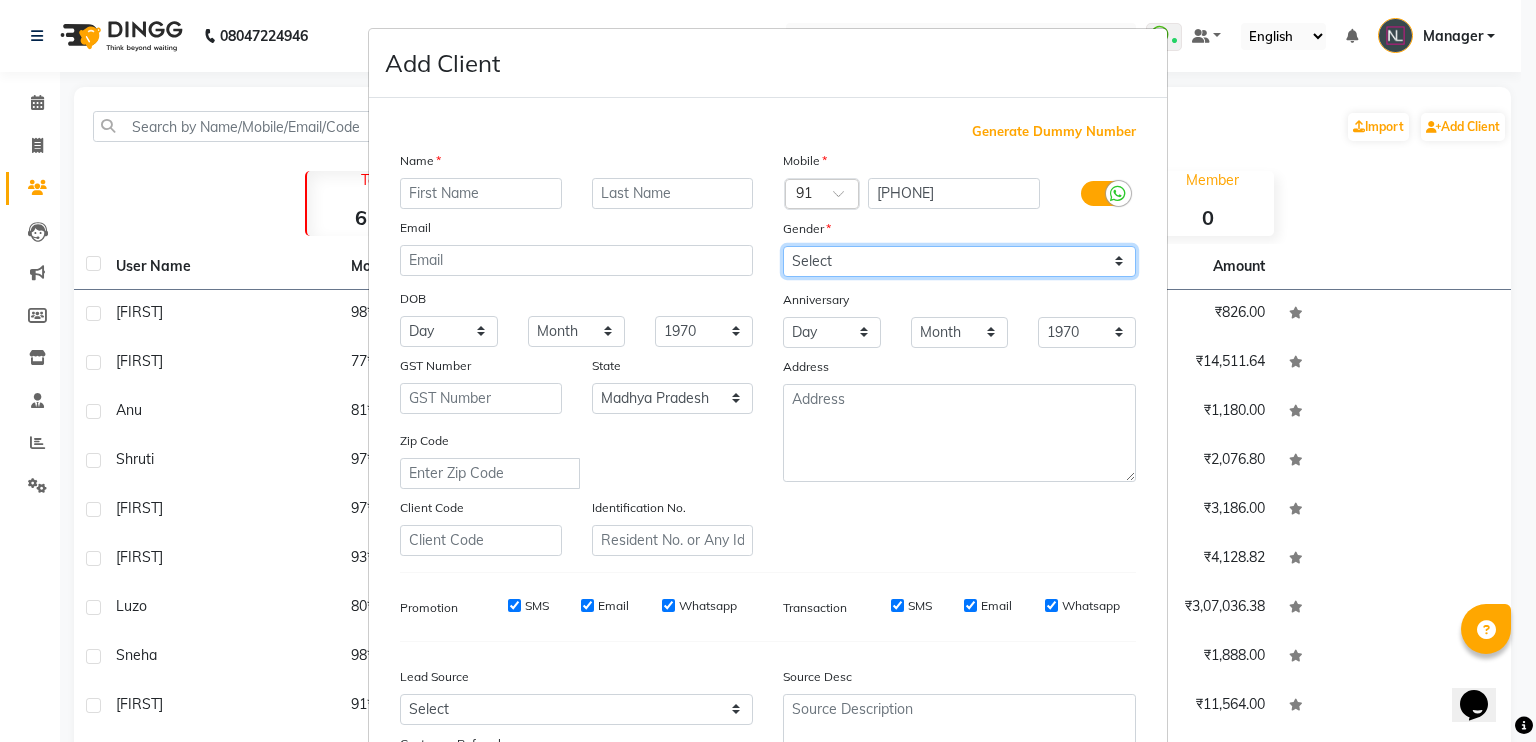 click on "Select Male Female Other Prefer Not To Say" at bounding box center [959, 261] 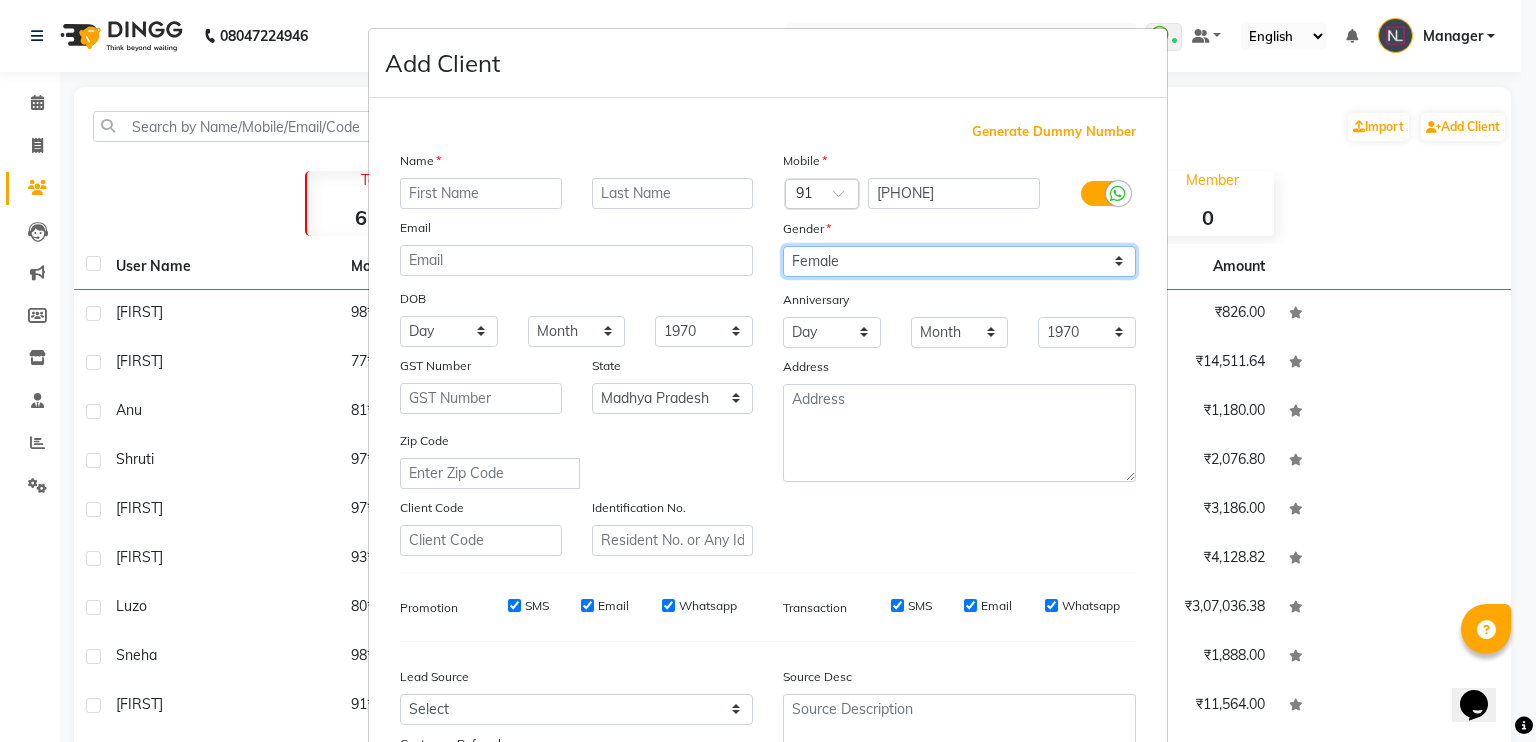 click on "Select Male Female Other Prefer Not To Say" at bounding box center (959, 261) 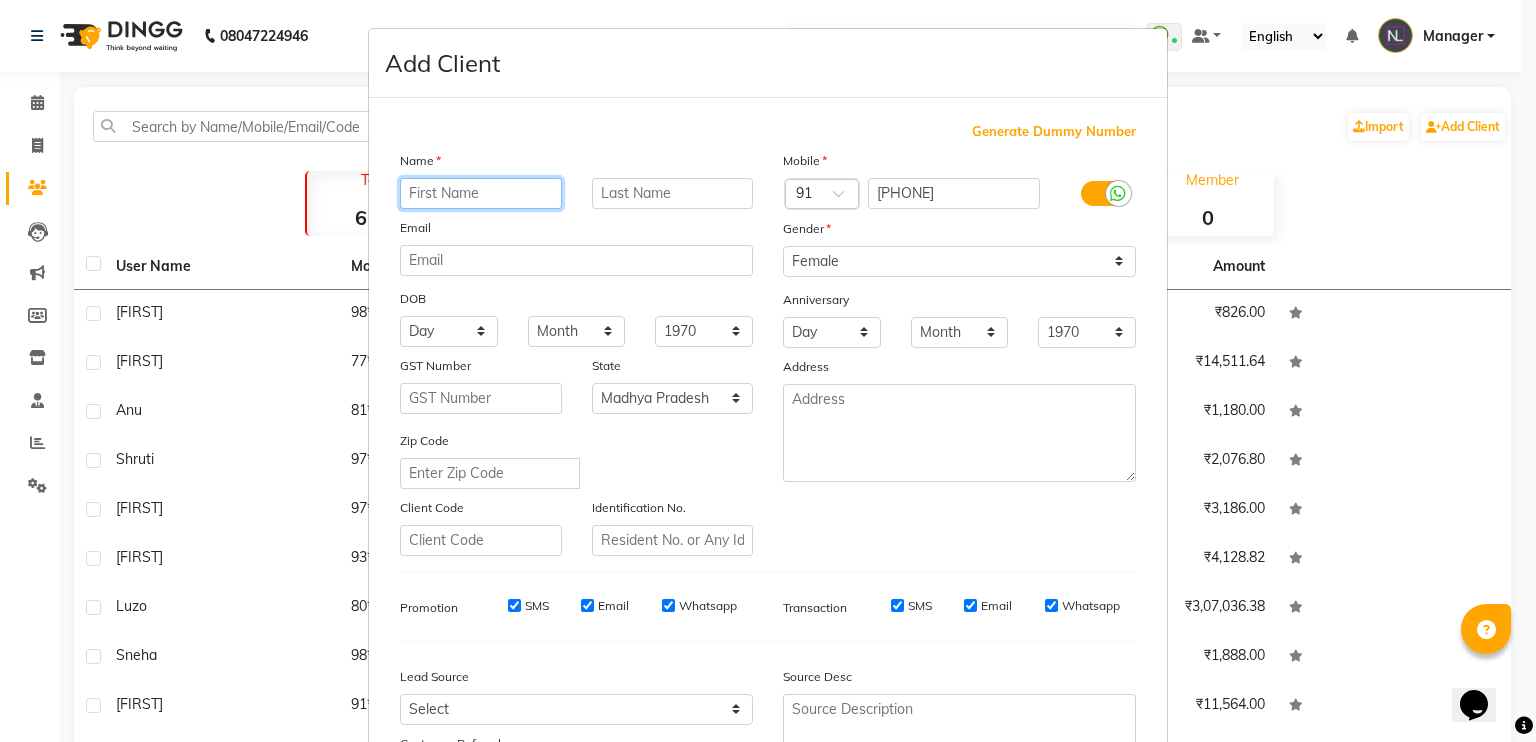 click at bounding box center [481, 193] 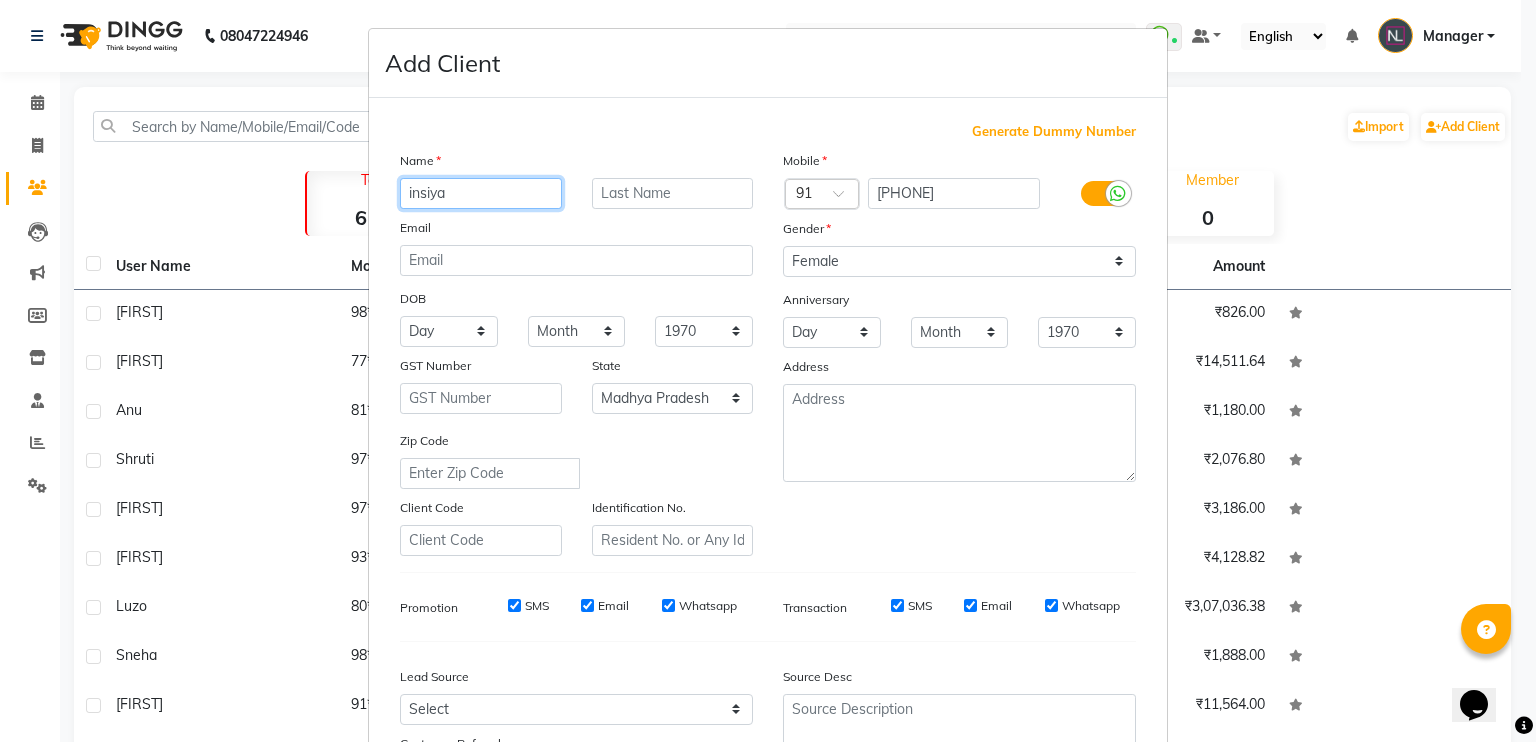 click on "insiya" at bounding box center [481, 193] 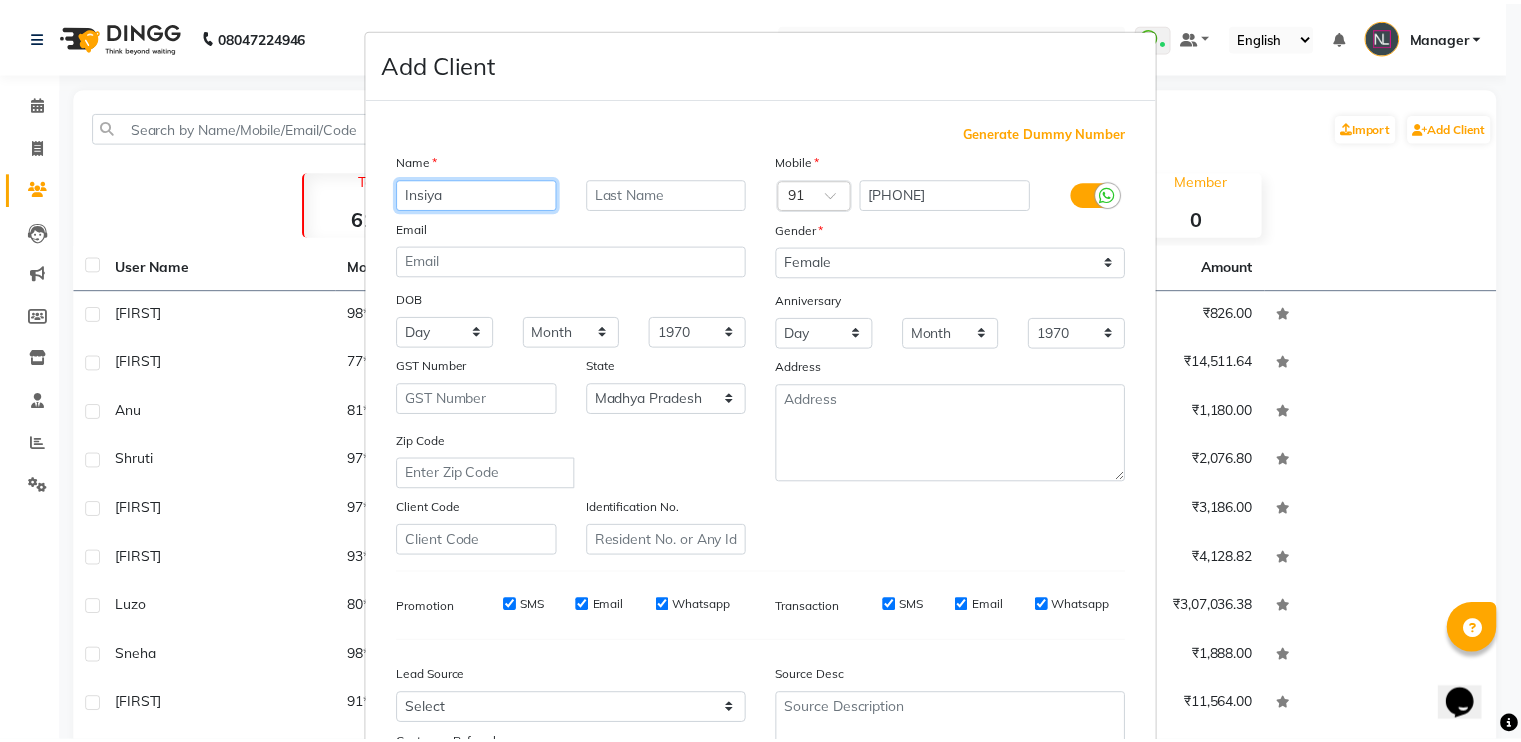 scroll, scrollTop: 190, scrollLeft: 0, axis: vertical 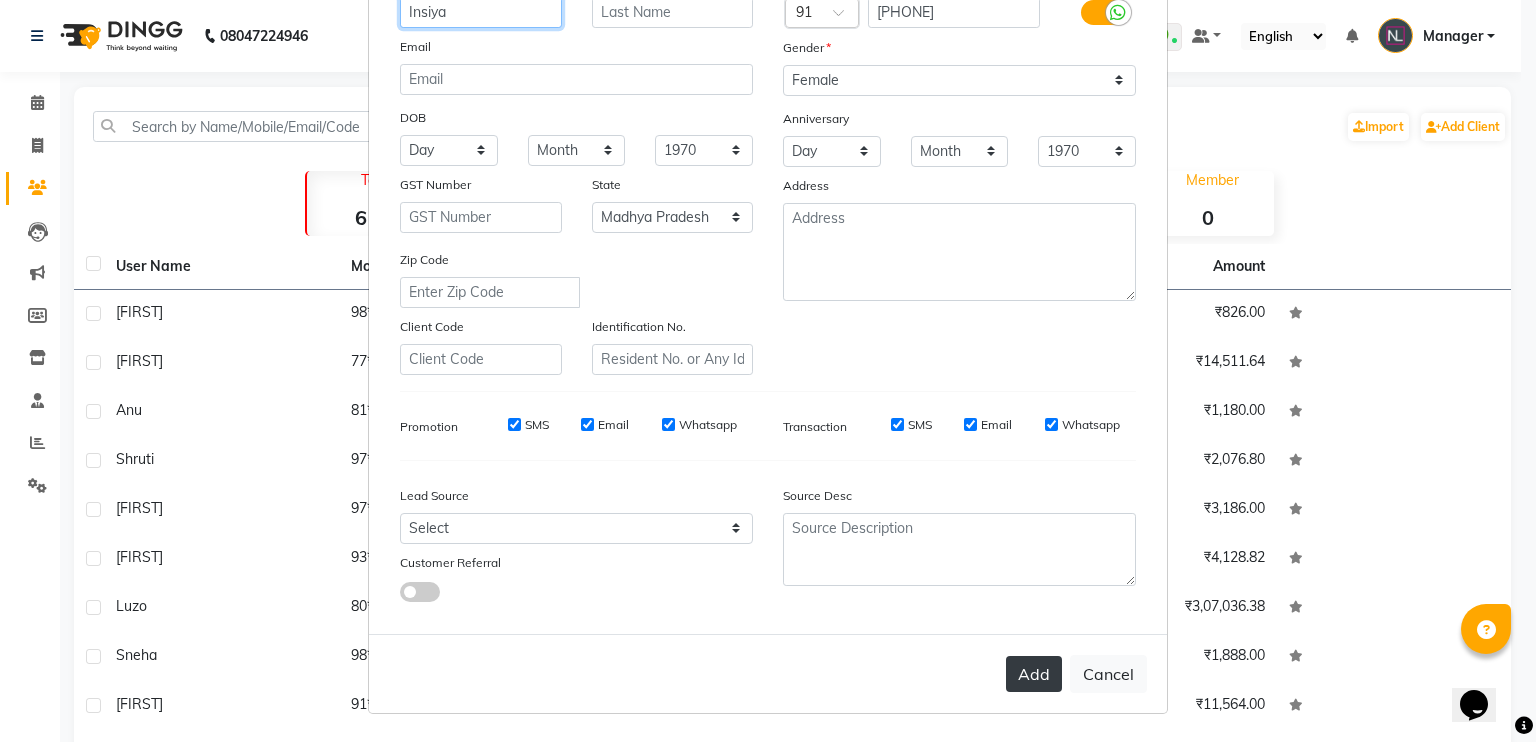 type on "Insiya" 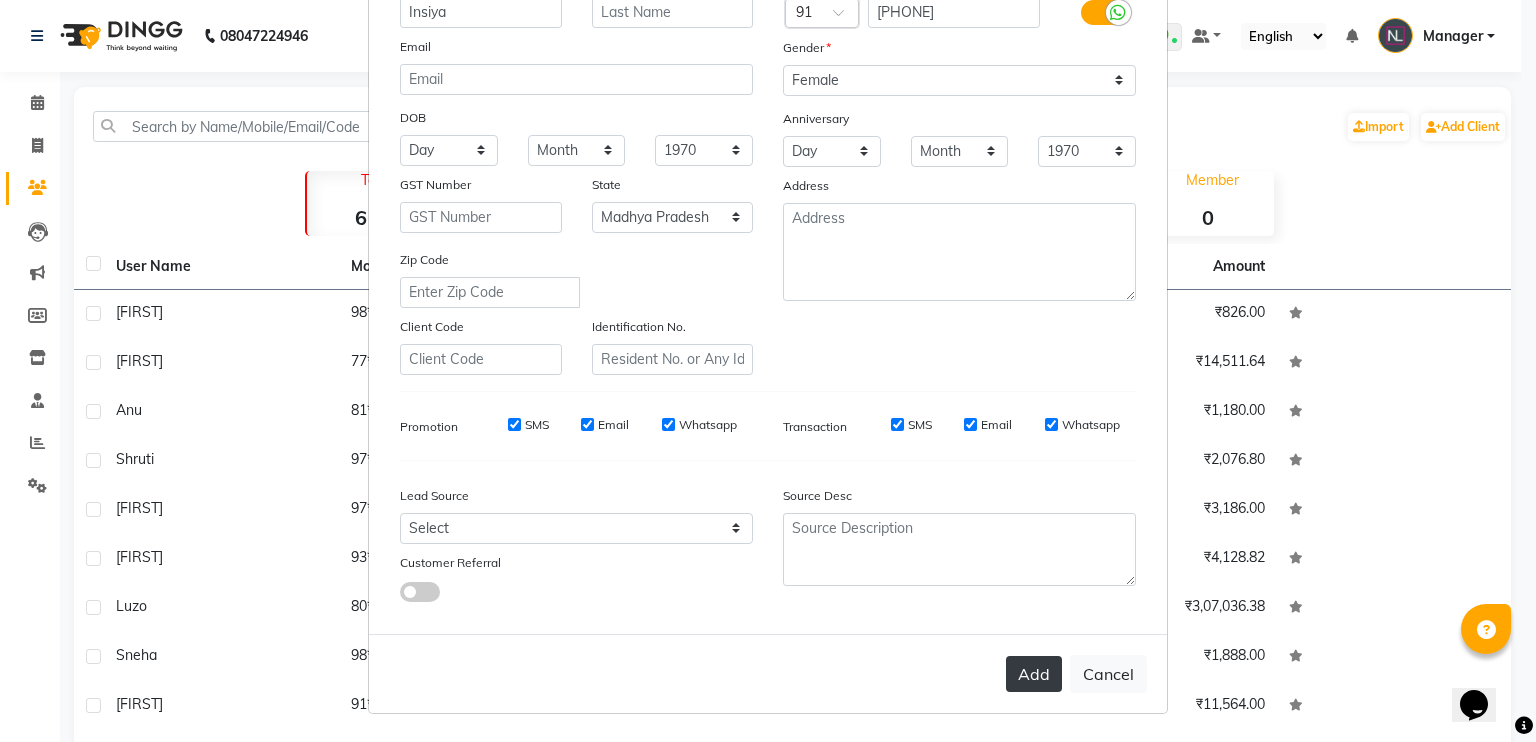 click on "Add" at bounding box center (1034, 674) 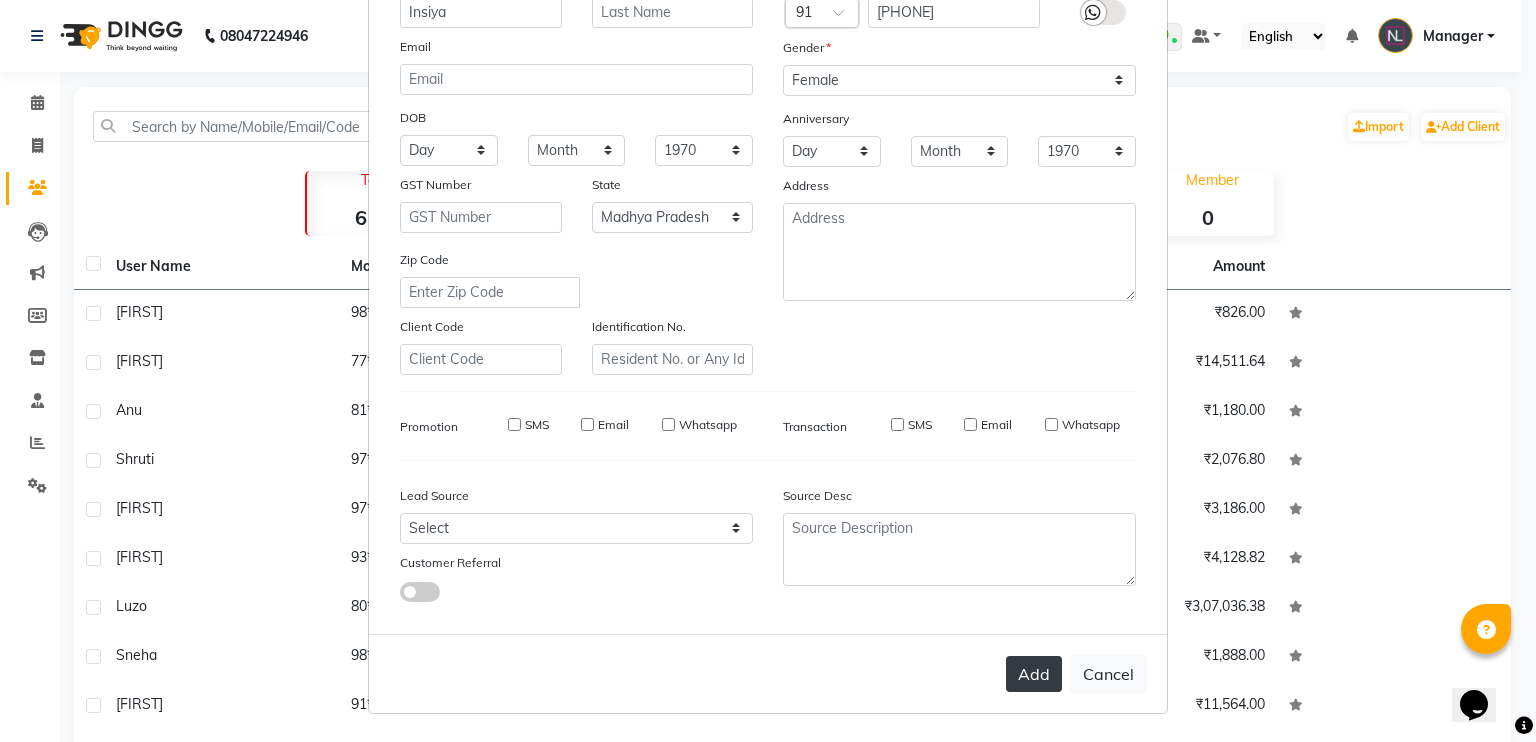type 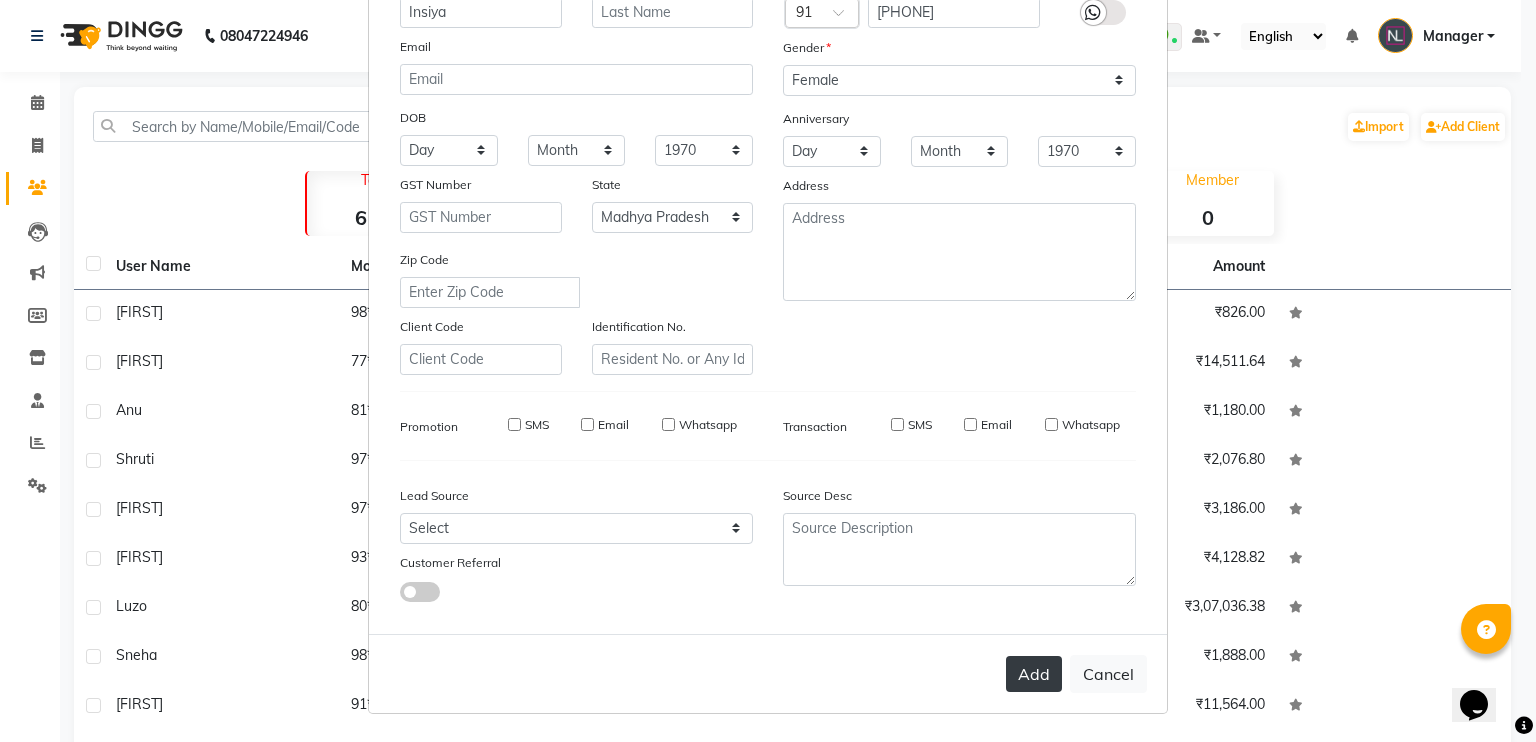 select 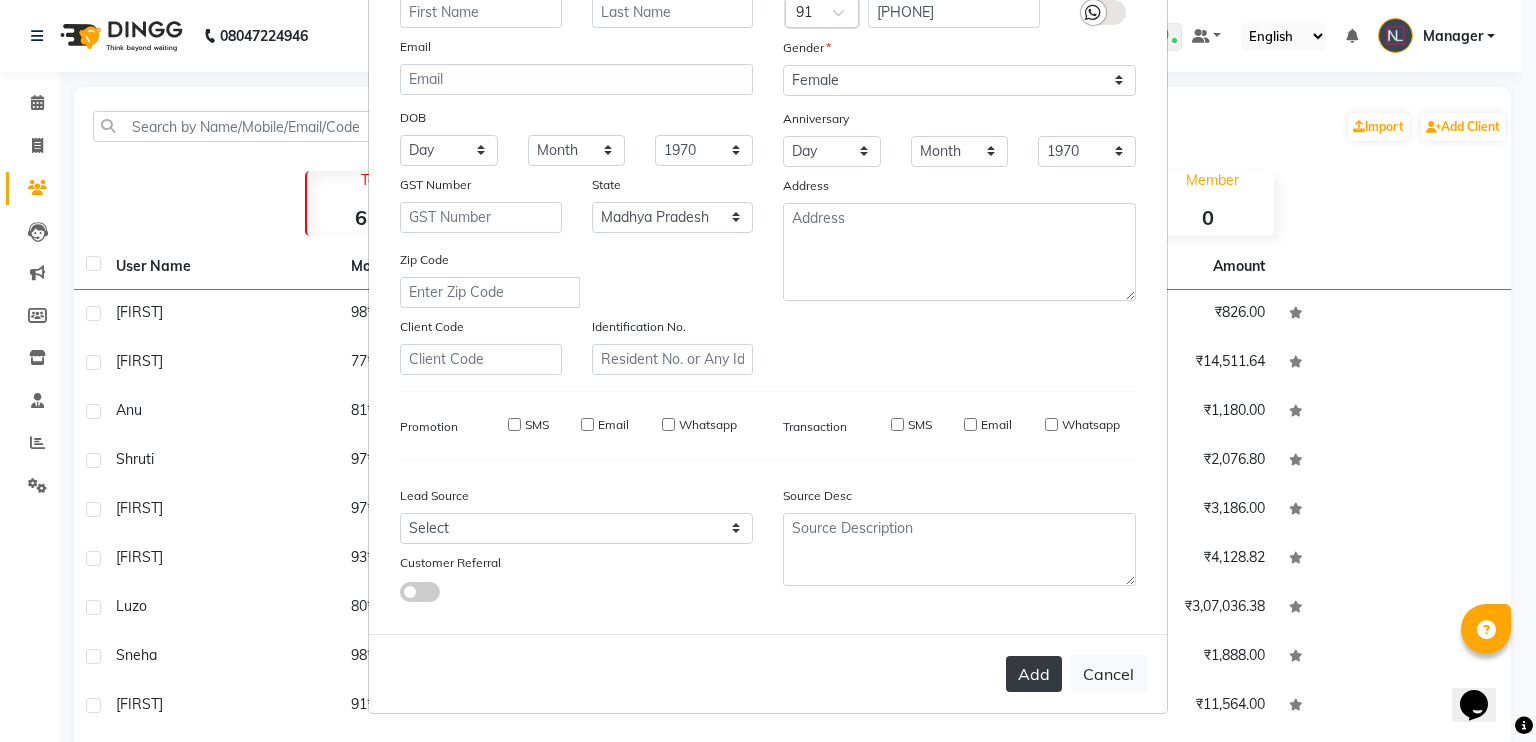 select 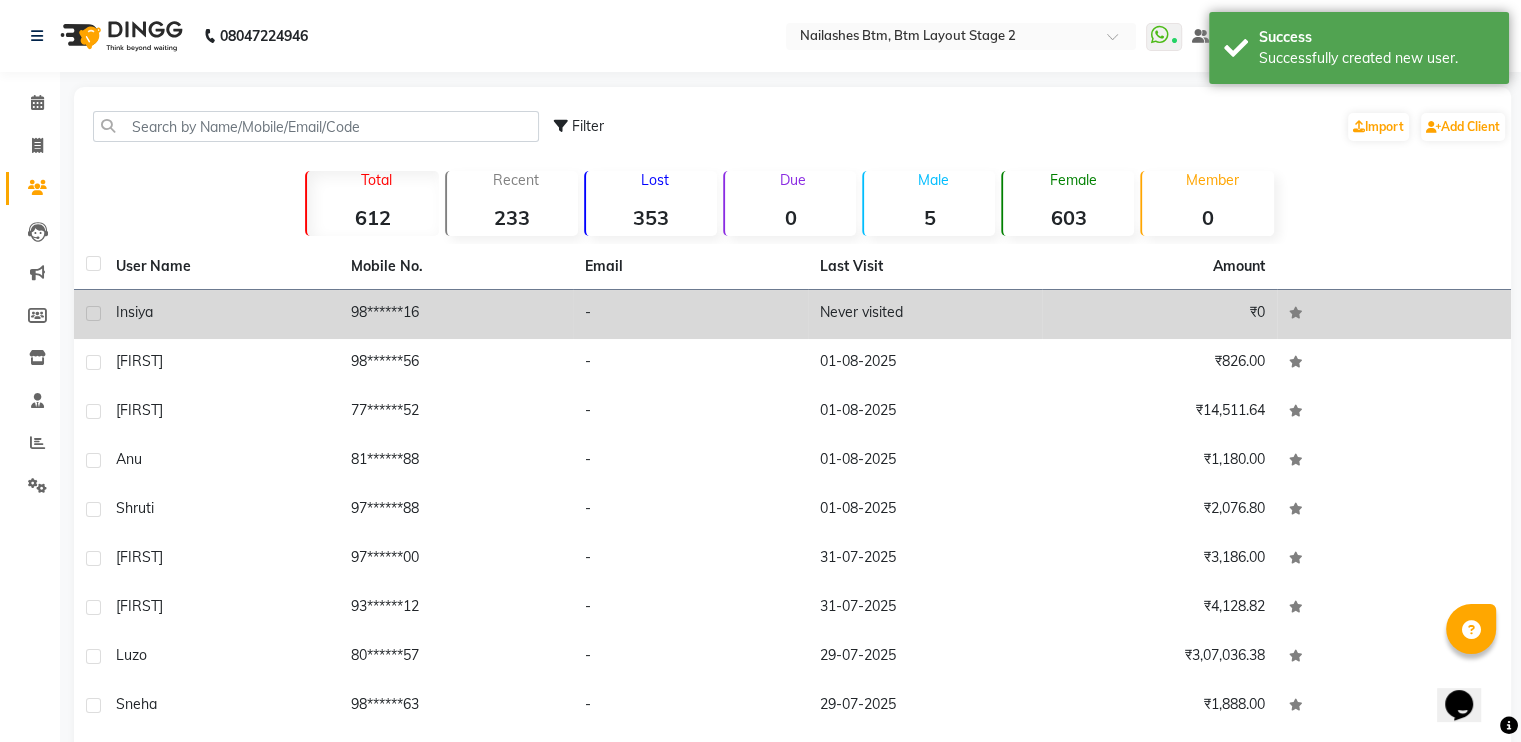 click on "Never visited" 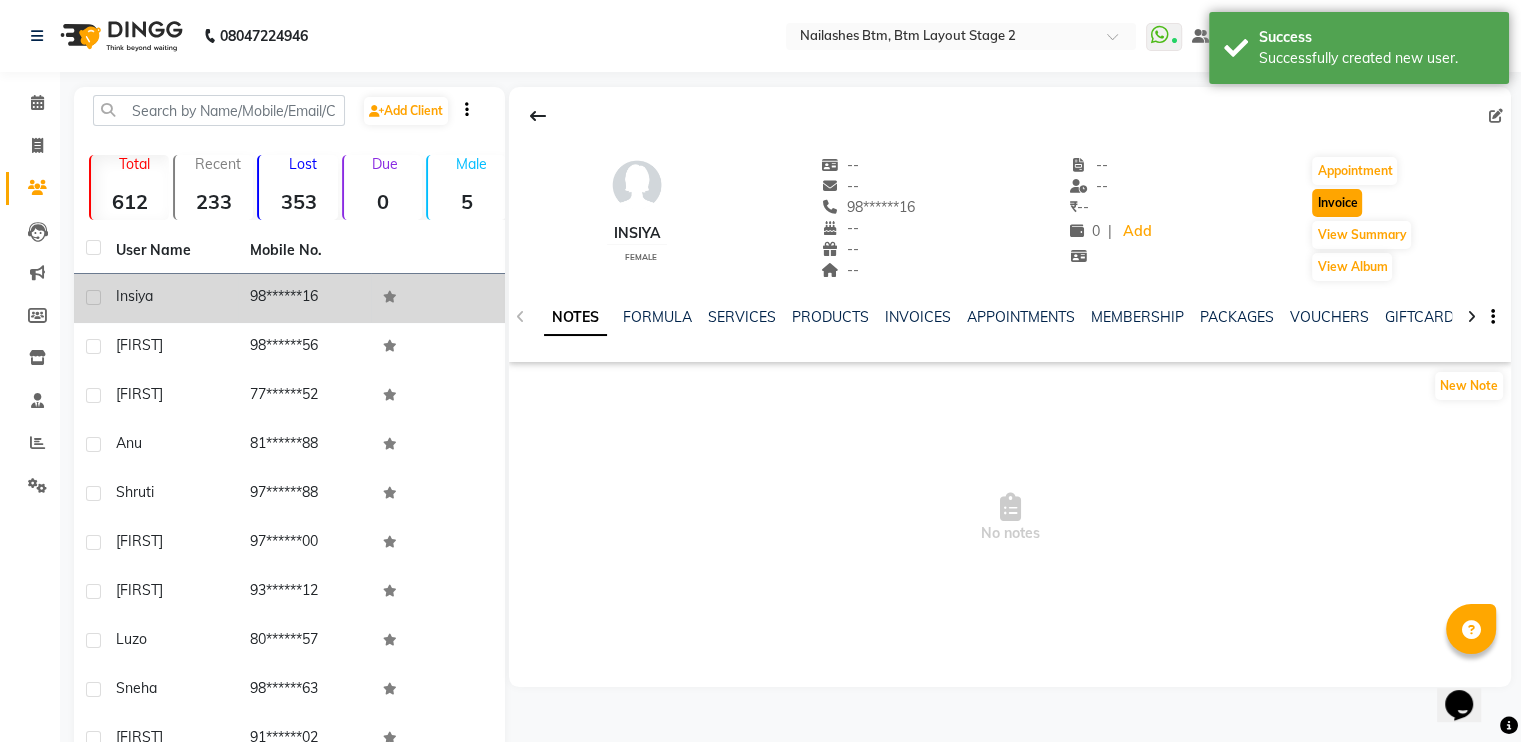 click on "Invoice" 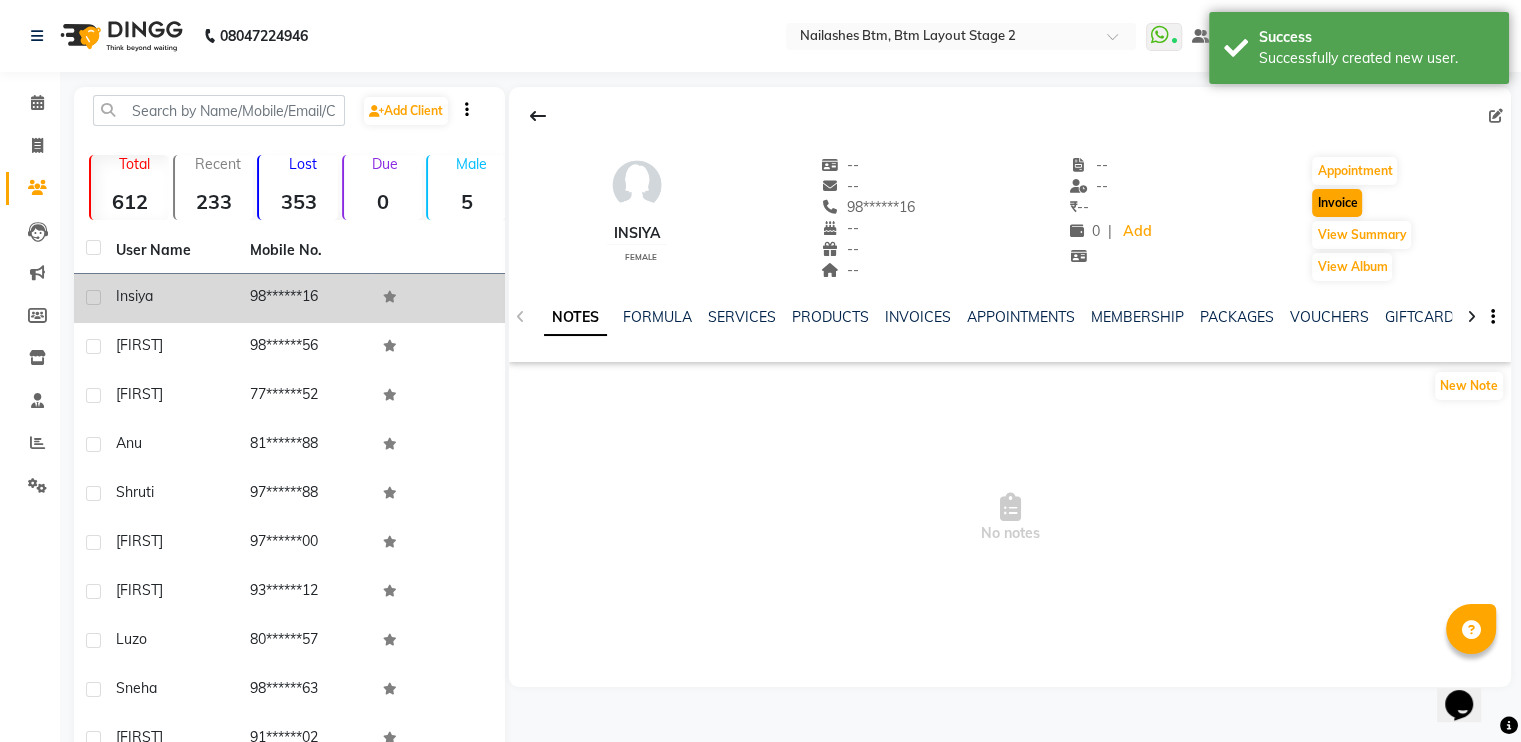 select on "service" 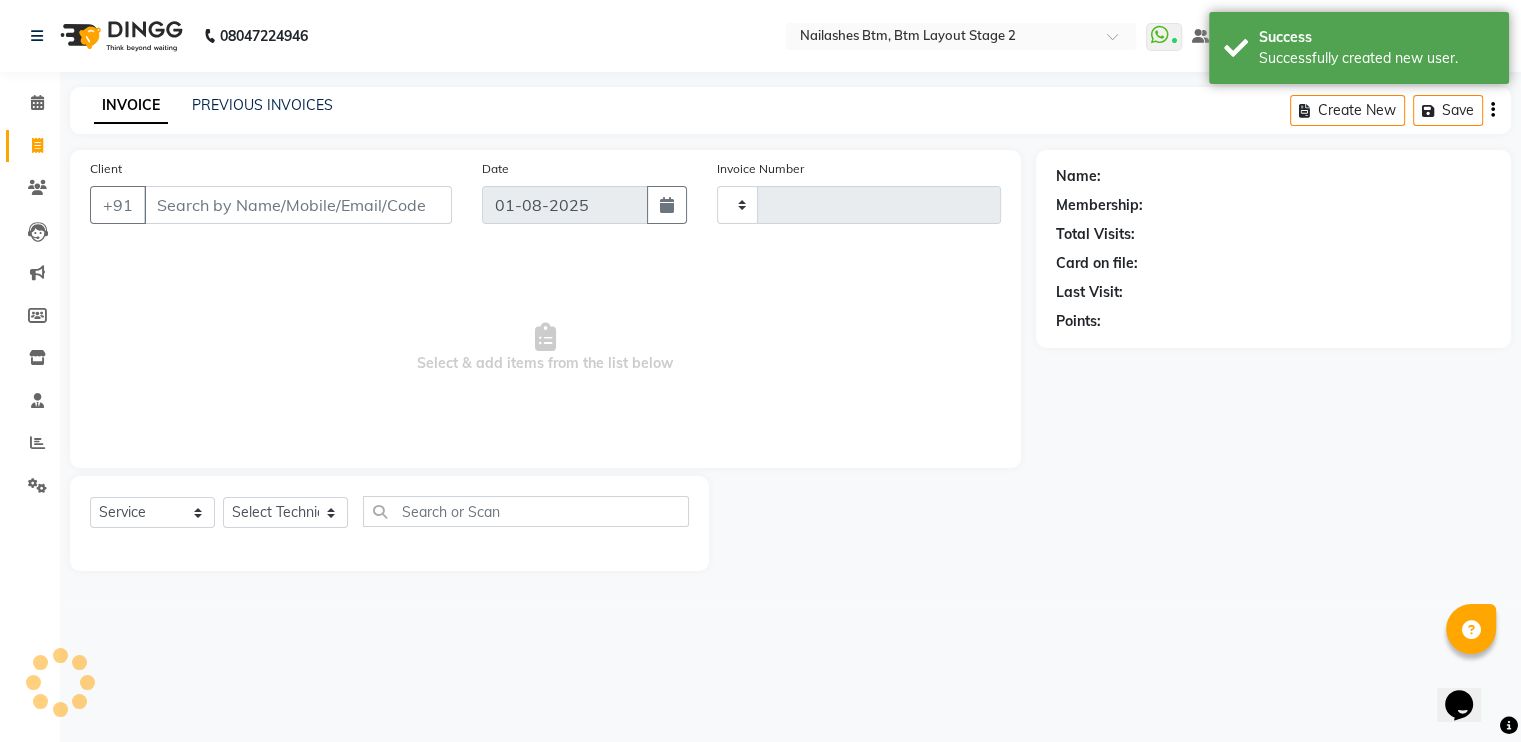 type on "0485" 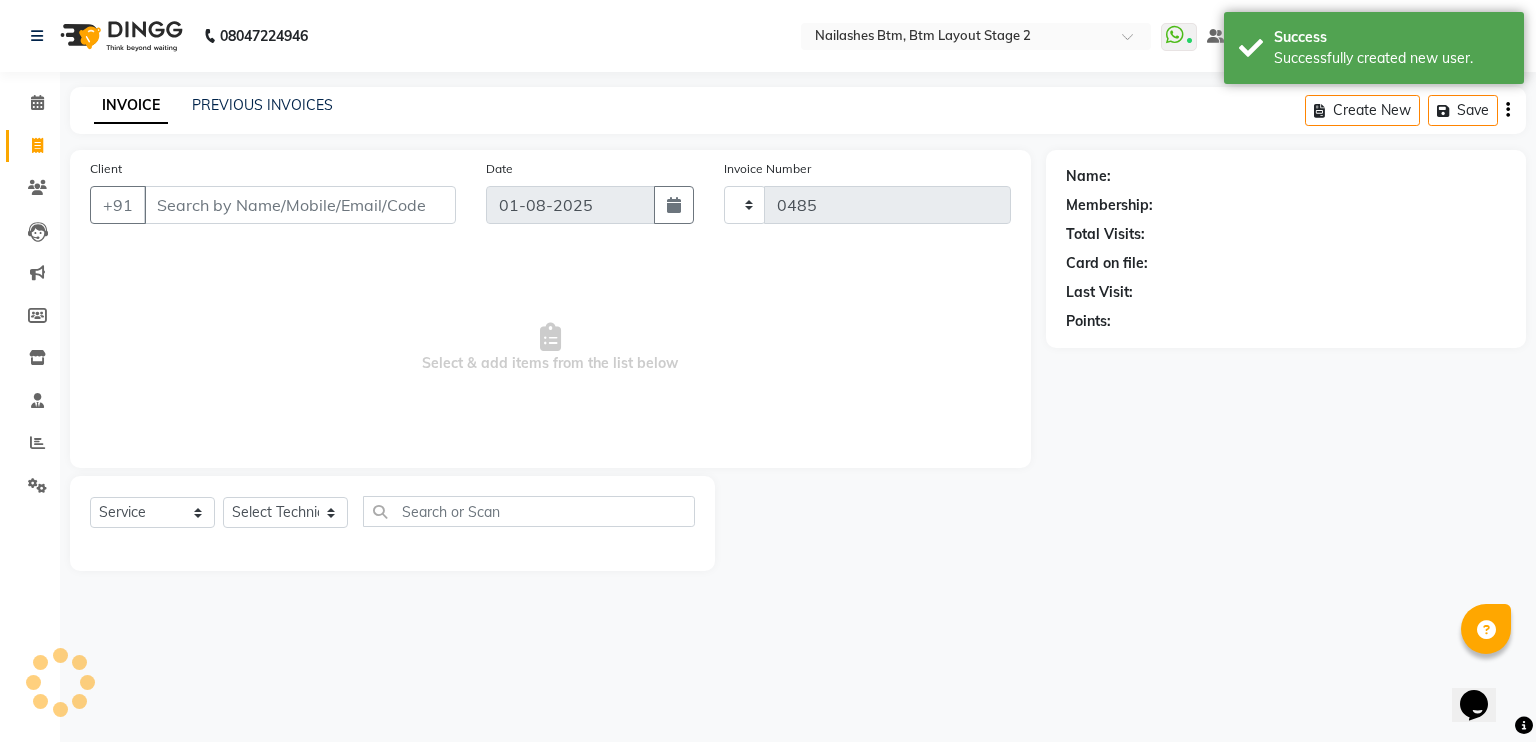 select on "6721" 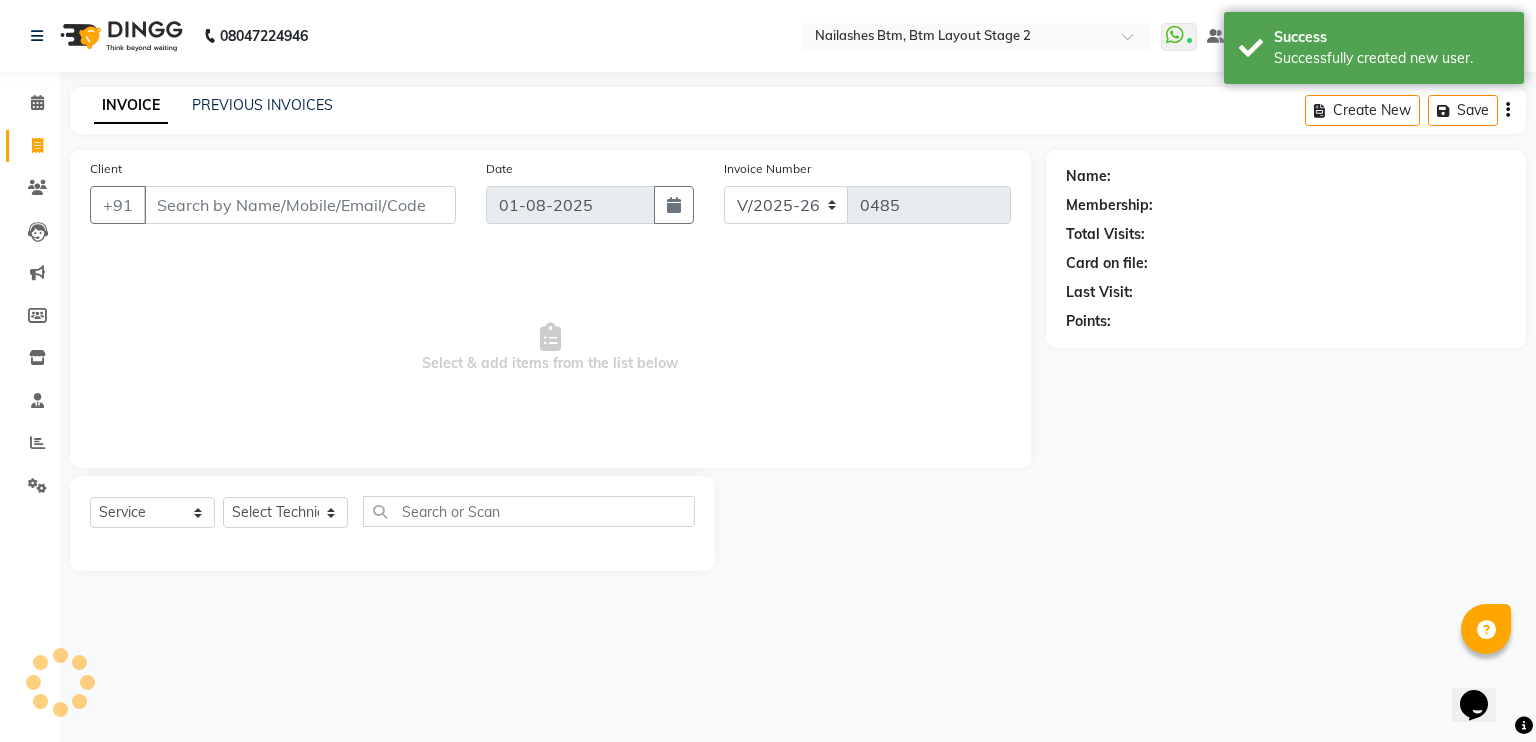 type on "98******16" 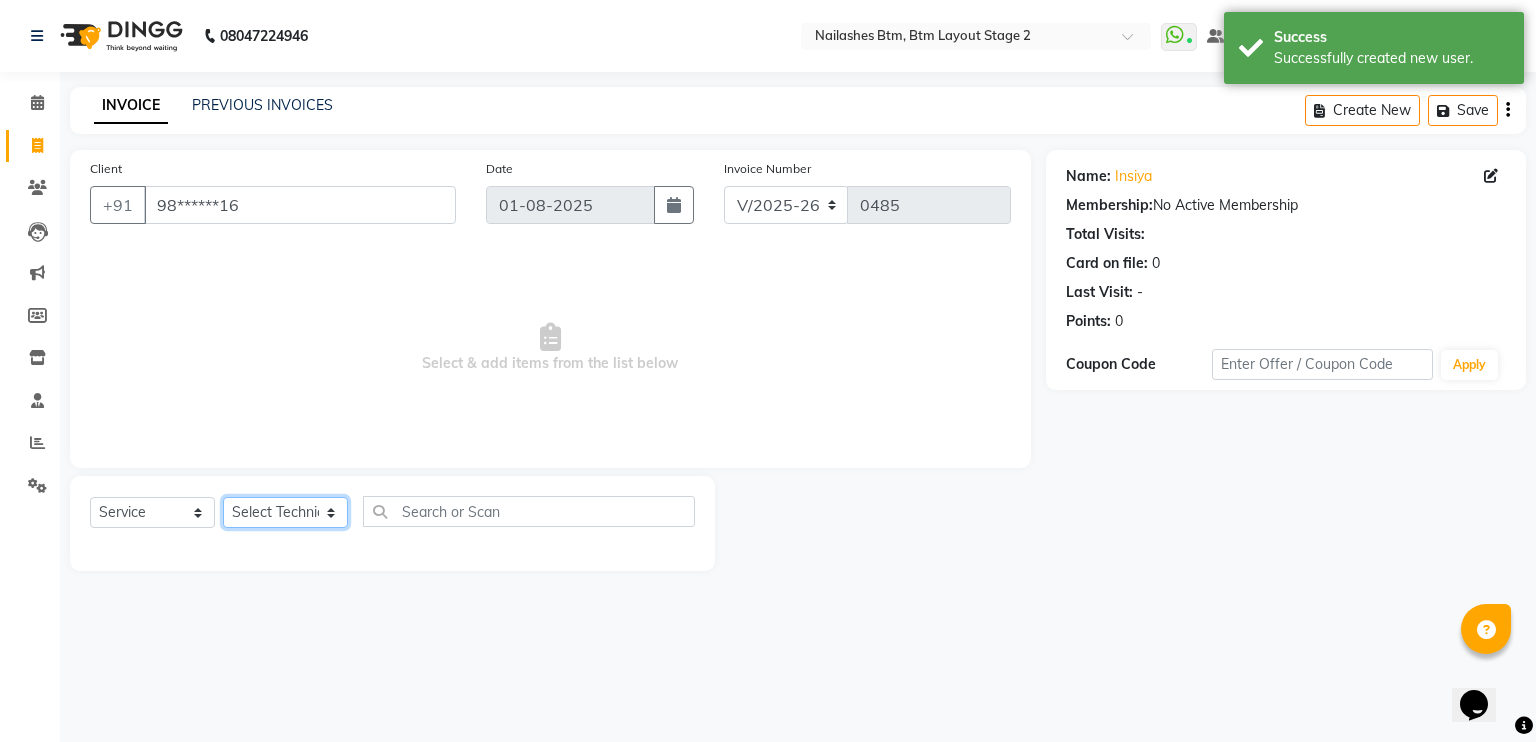 click on "Select Technician Akash Manager [FIRST] Nagaraj T  Priyanka" 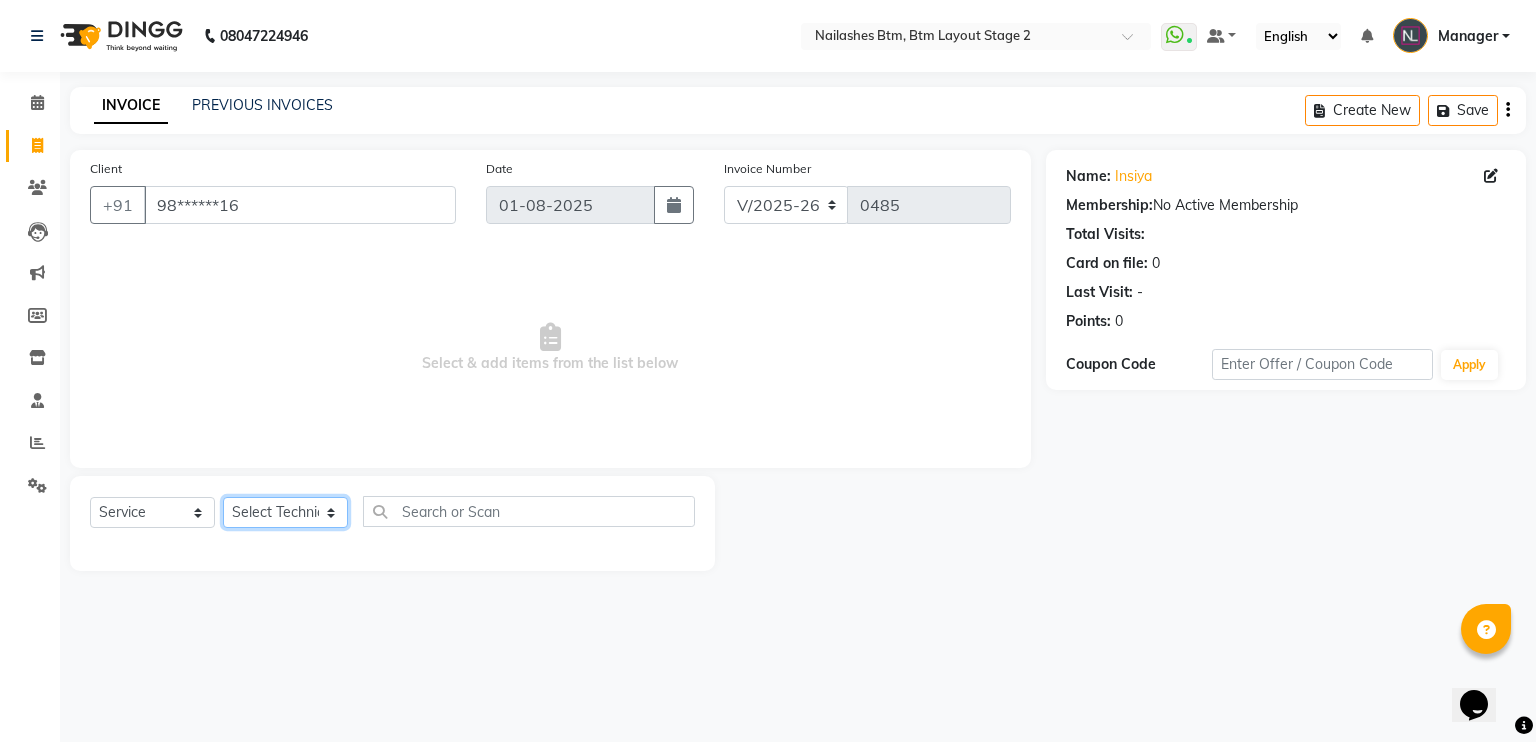 select on "84529" 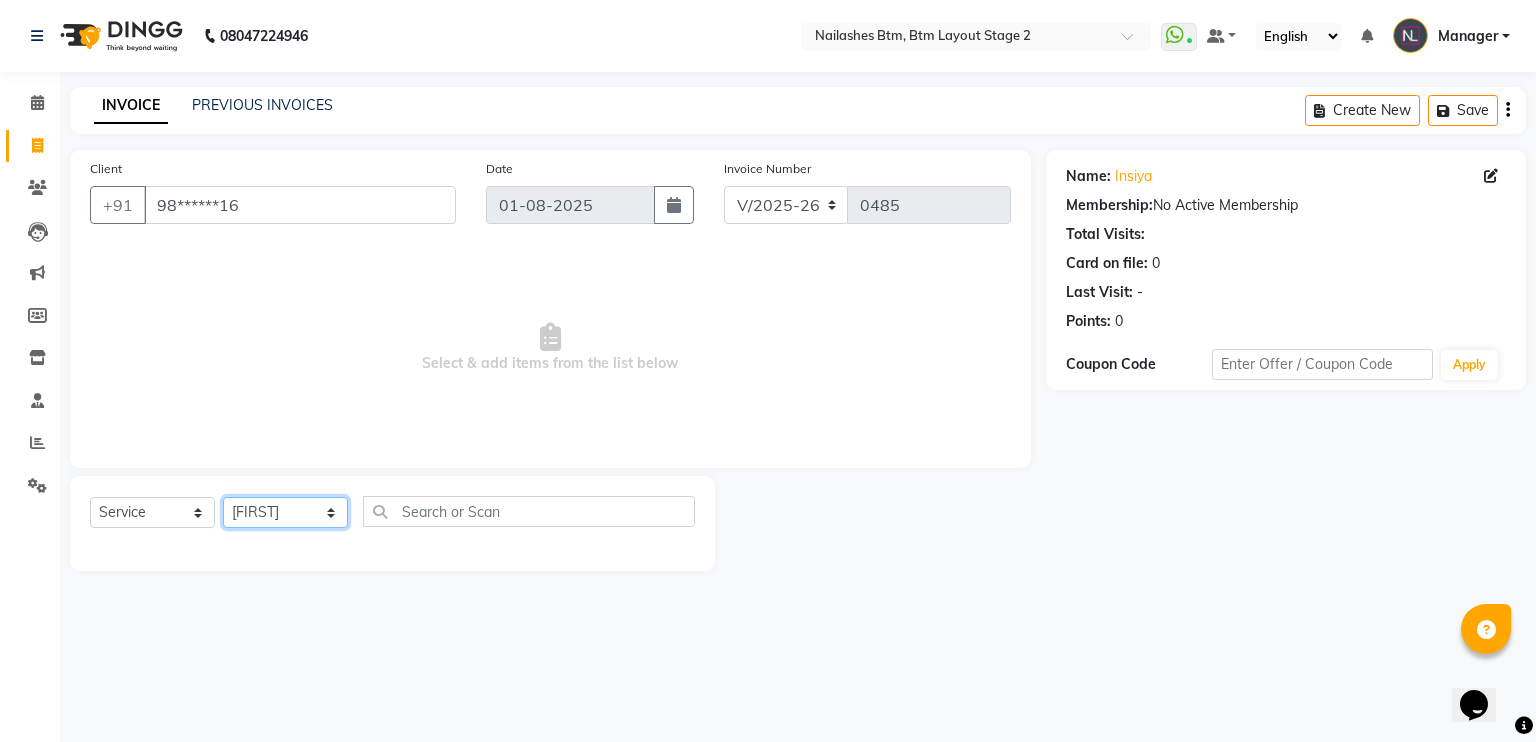 click on "Select Technician Akash Manager [FIRST] Nagaraj T  Priyanka" 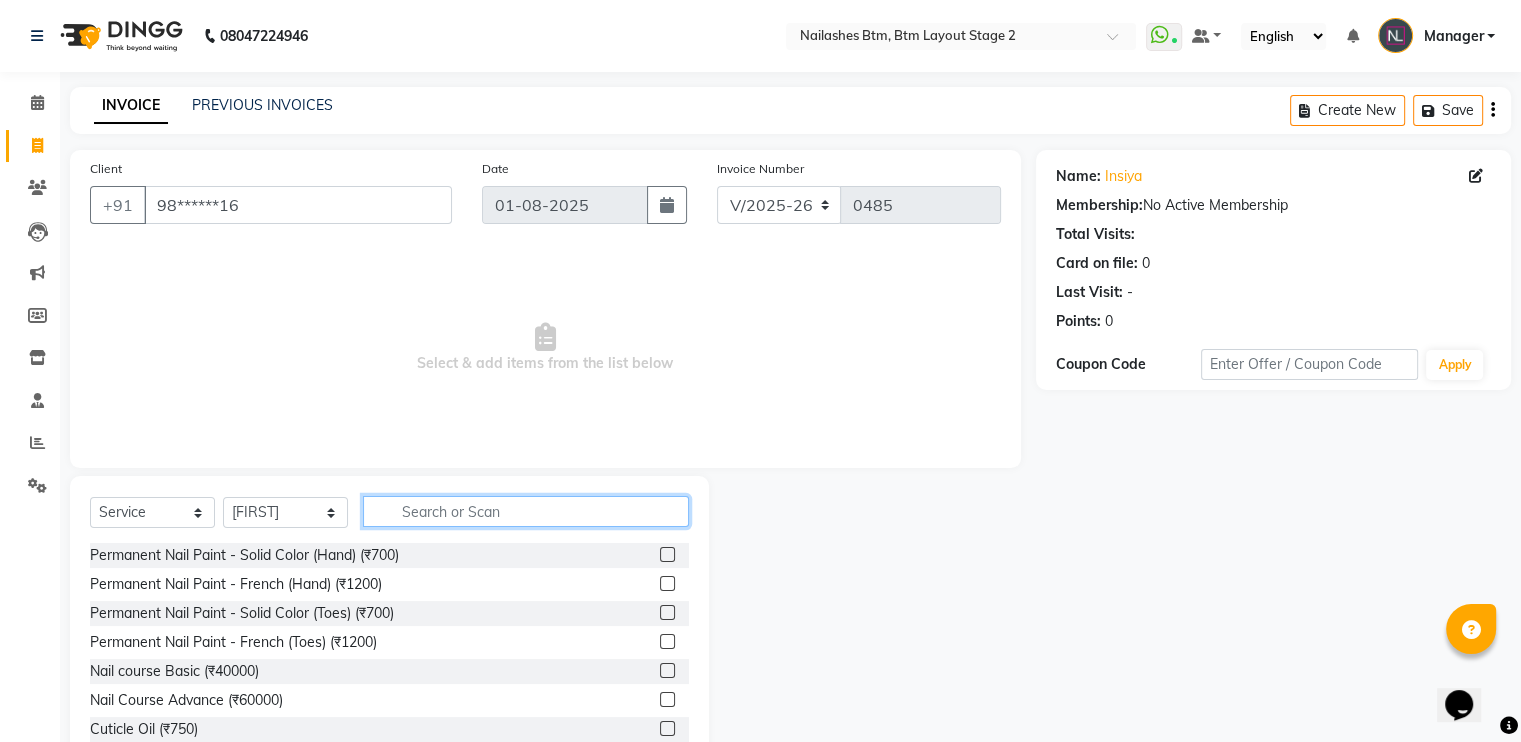 click 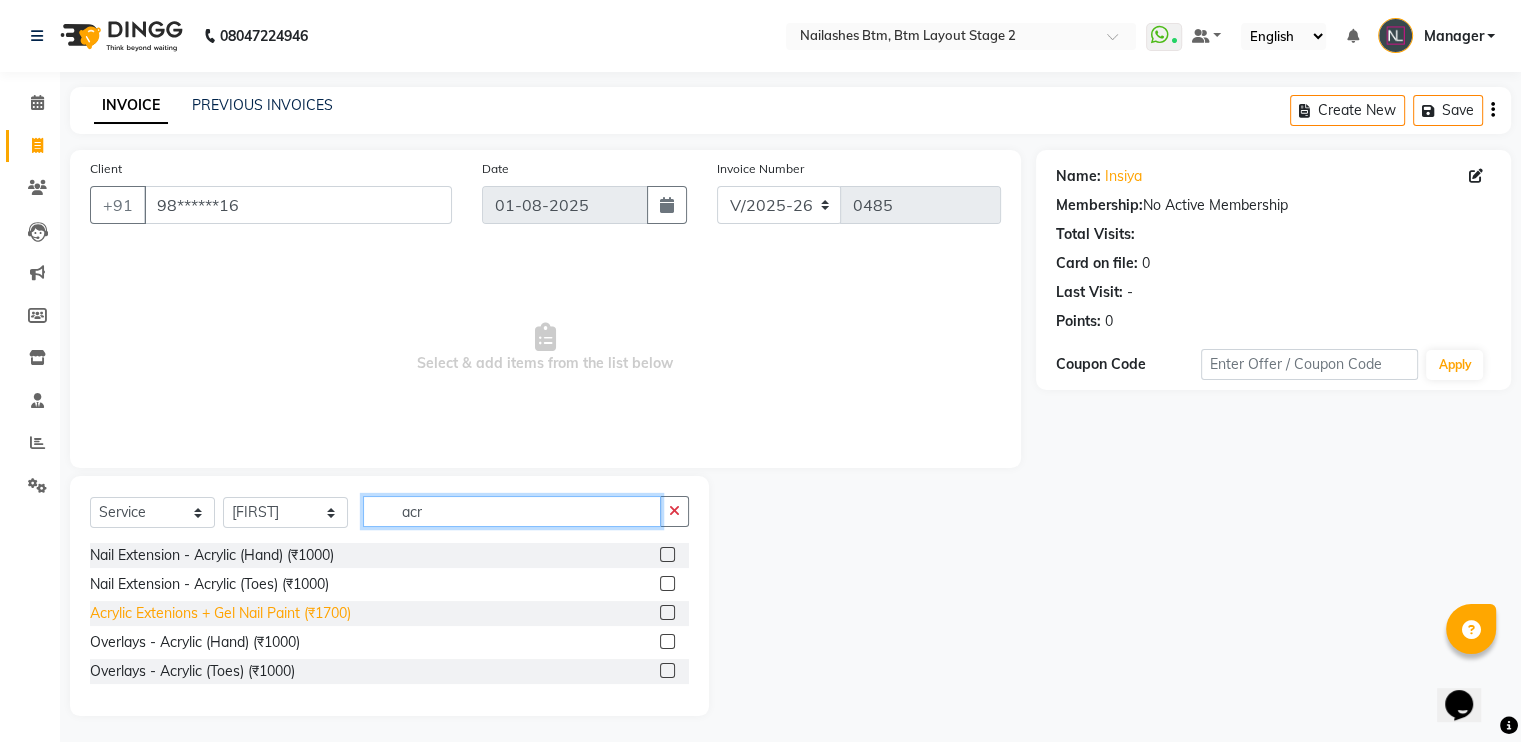 type on "acr" 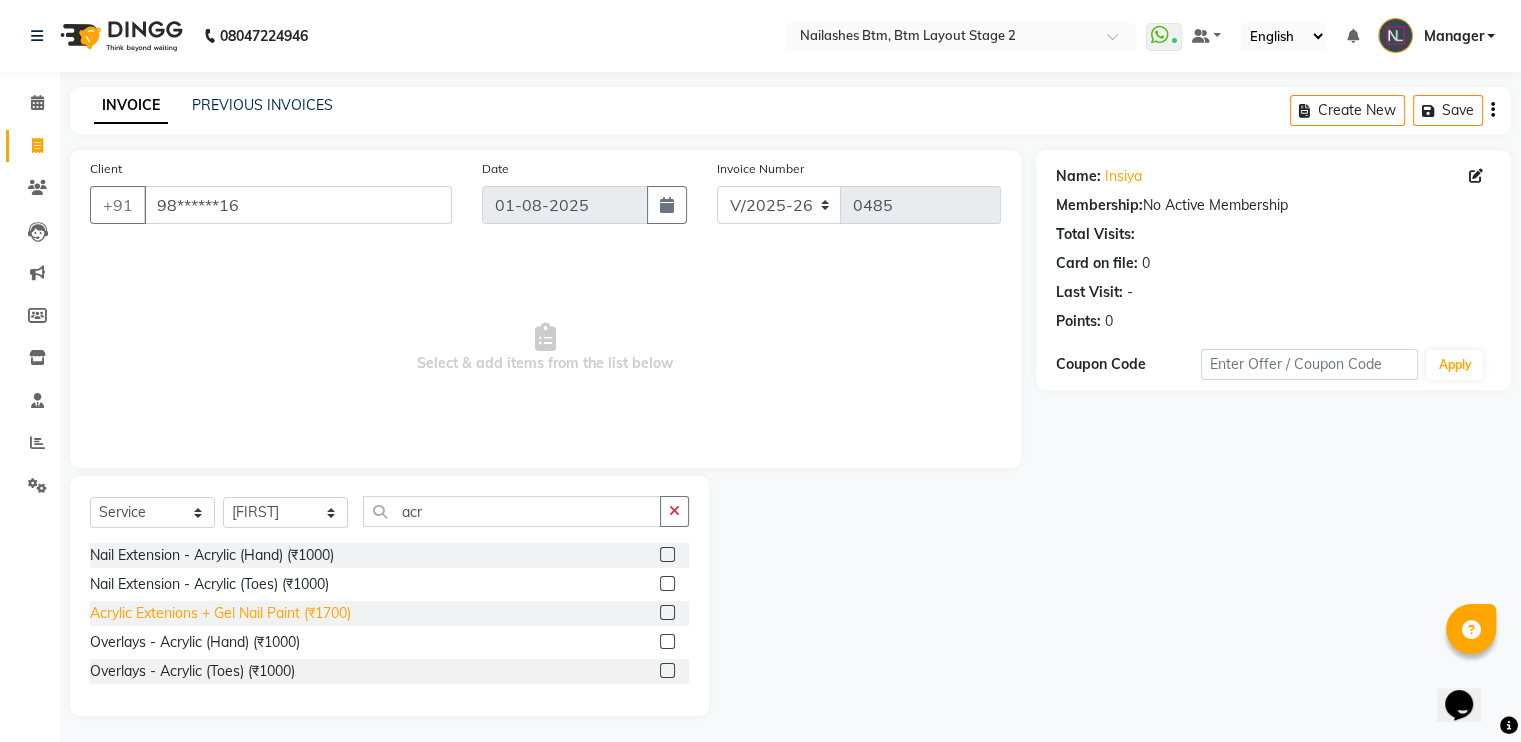 click on "Acrylic Extenions + Gel Nail Paint  (₹1700)" 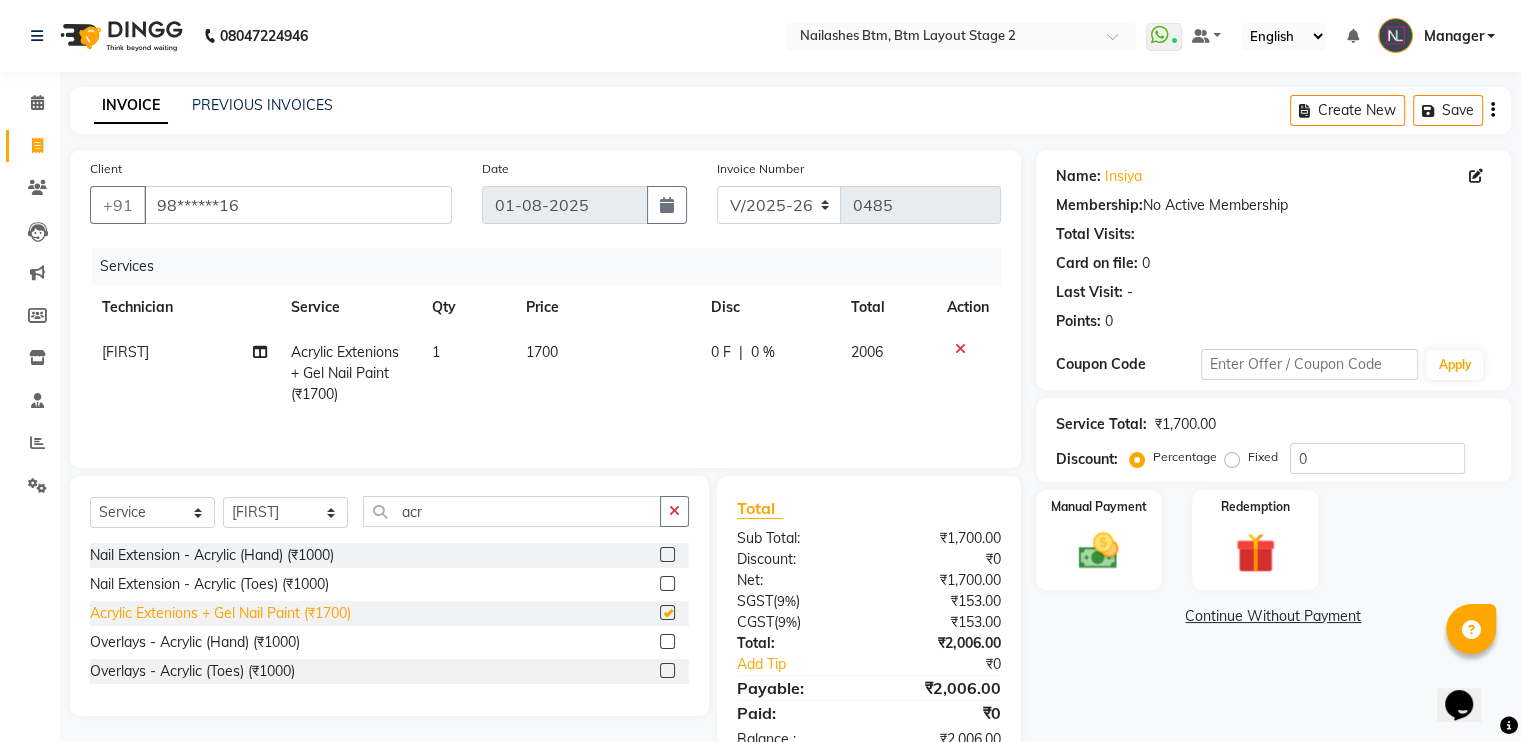 checkbox on "false" 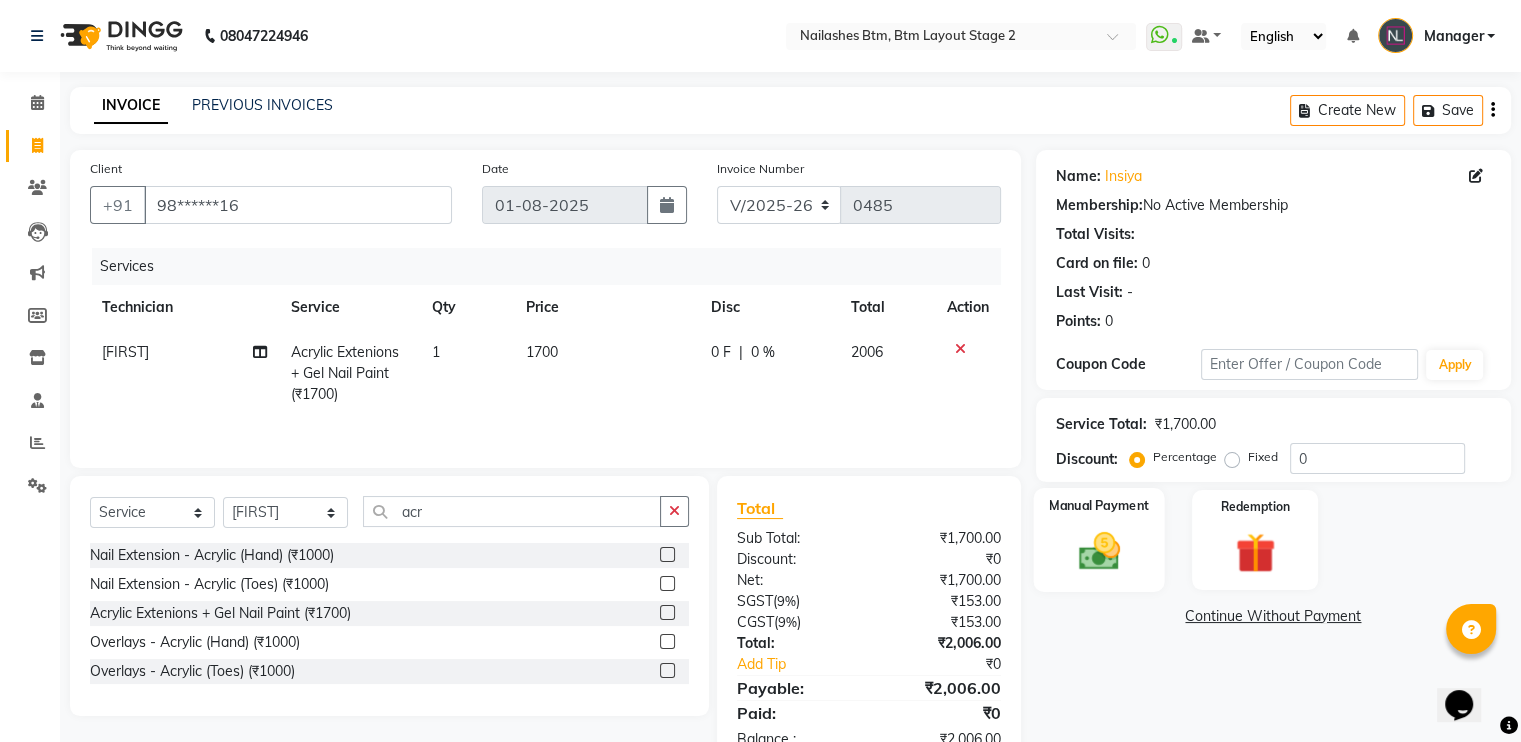 click 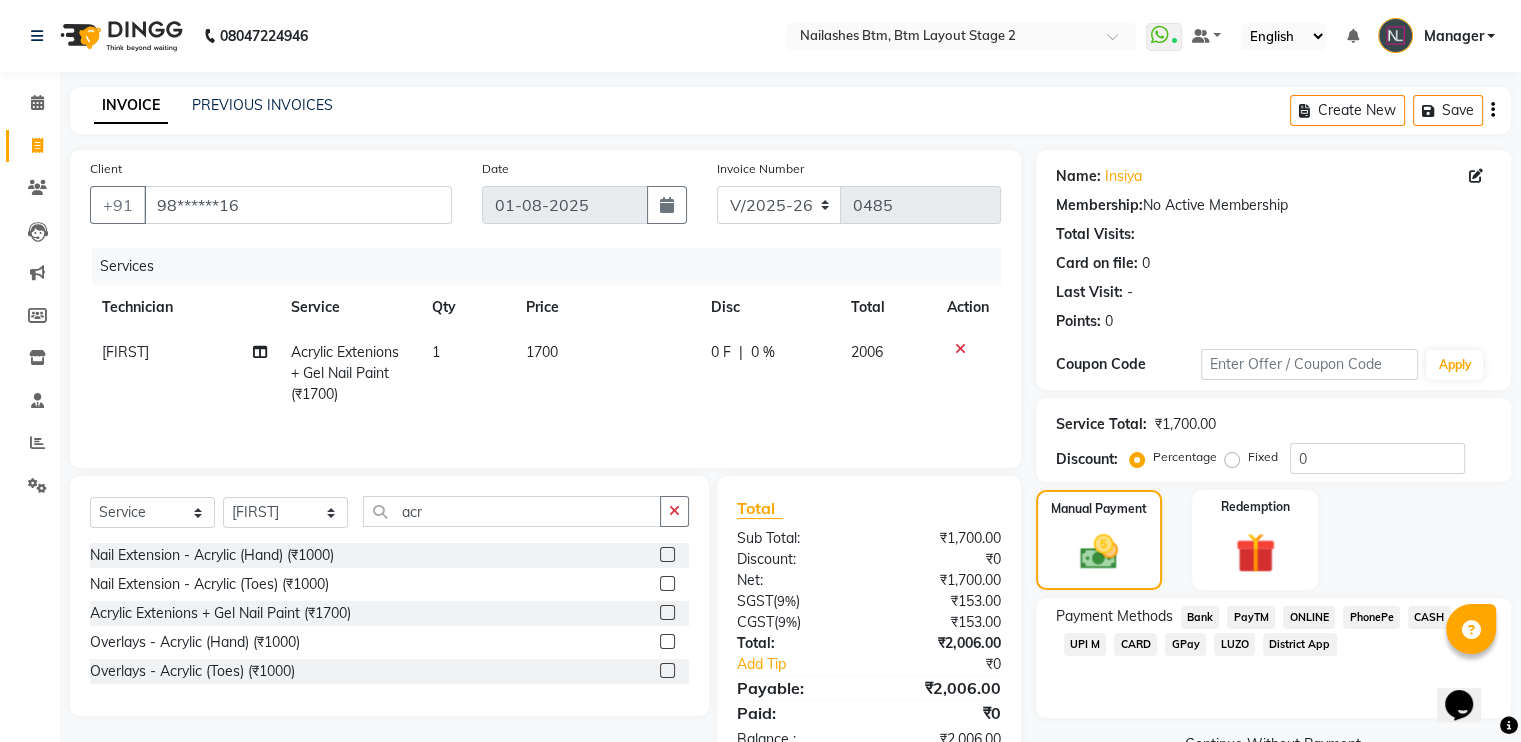 scroll, scrollTop: 58, scrollLeft: 0, axis: vertical 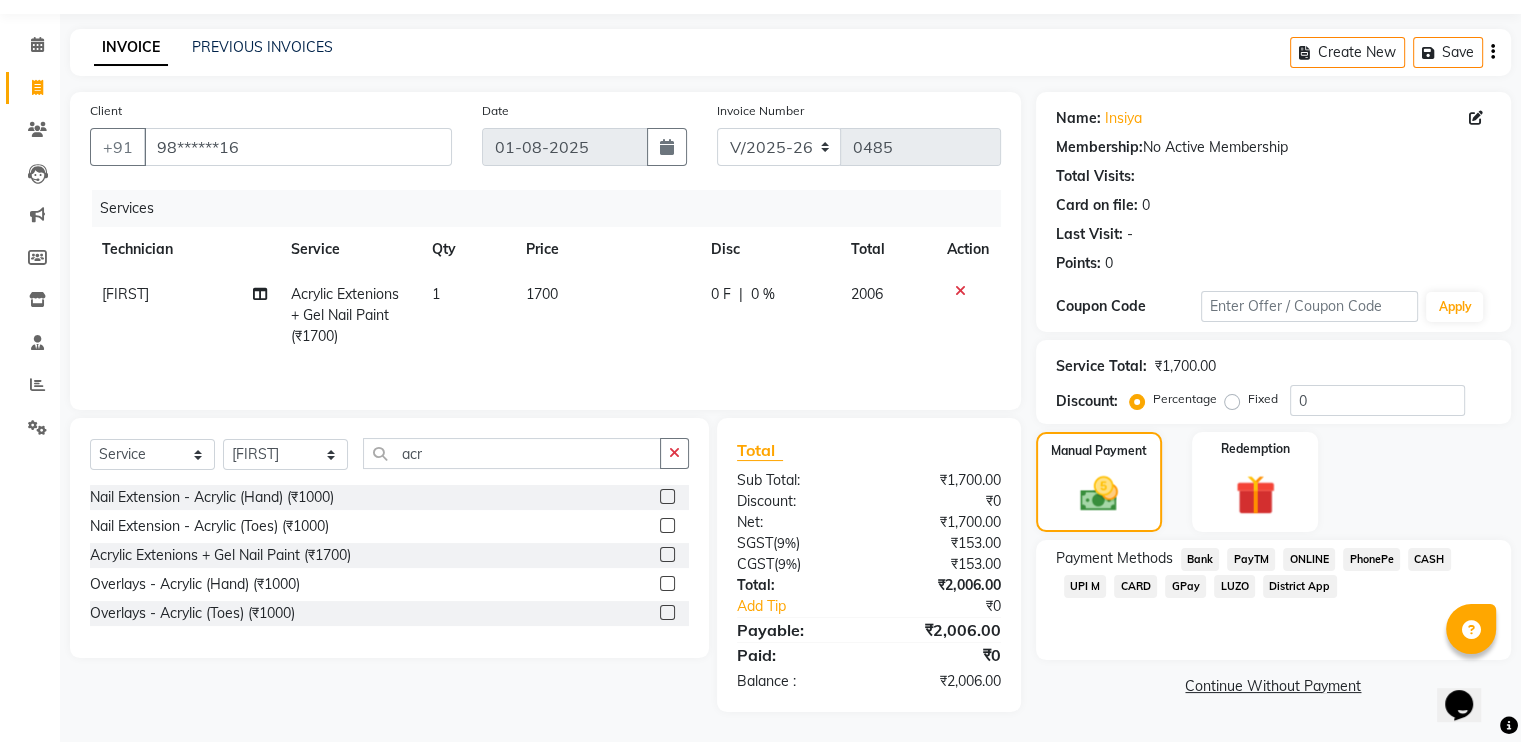 click on "Name: [FIRST]  Membership:  No Active Membership  Total Visits:   Card on file:  0 Last Visit:   - Points:   0  Coupon Code Apply Service Total:  ₹1,700.00  Discount:  Percentage   Fixed  0 Manual Payment Redemption Payment Methods  Bank   PayTM   ONLINE   PhonePe   CASH   UPI M   CARD   GPay   LUZO   District App   Continue Without Payment" 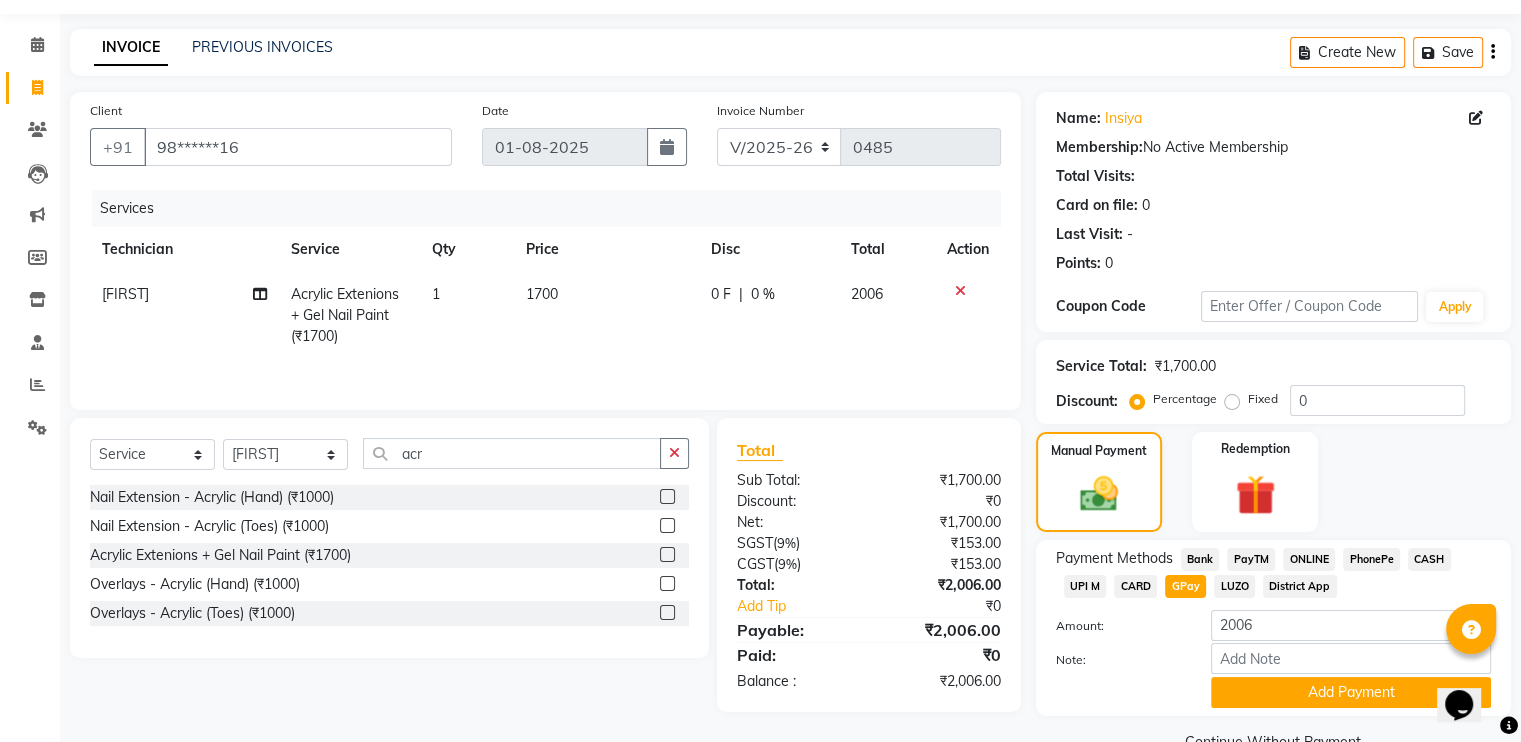 scroll, scrollTop: 104, scrollLeft: 0, axis: vertical 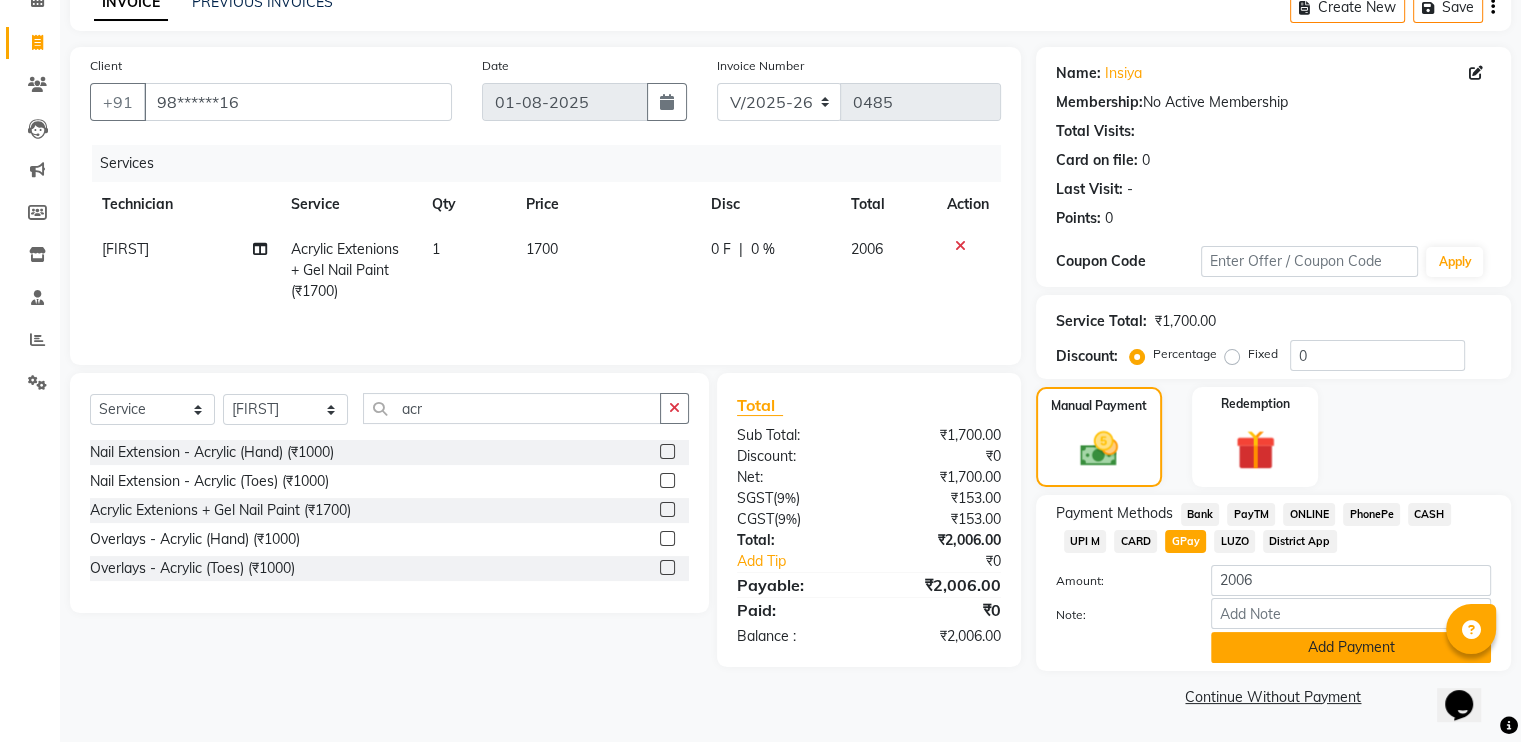click on "Add Payment" 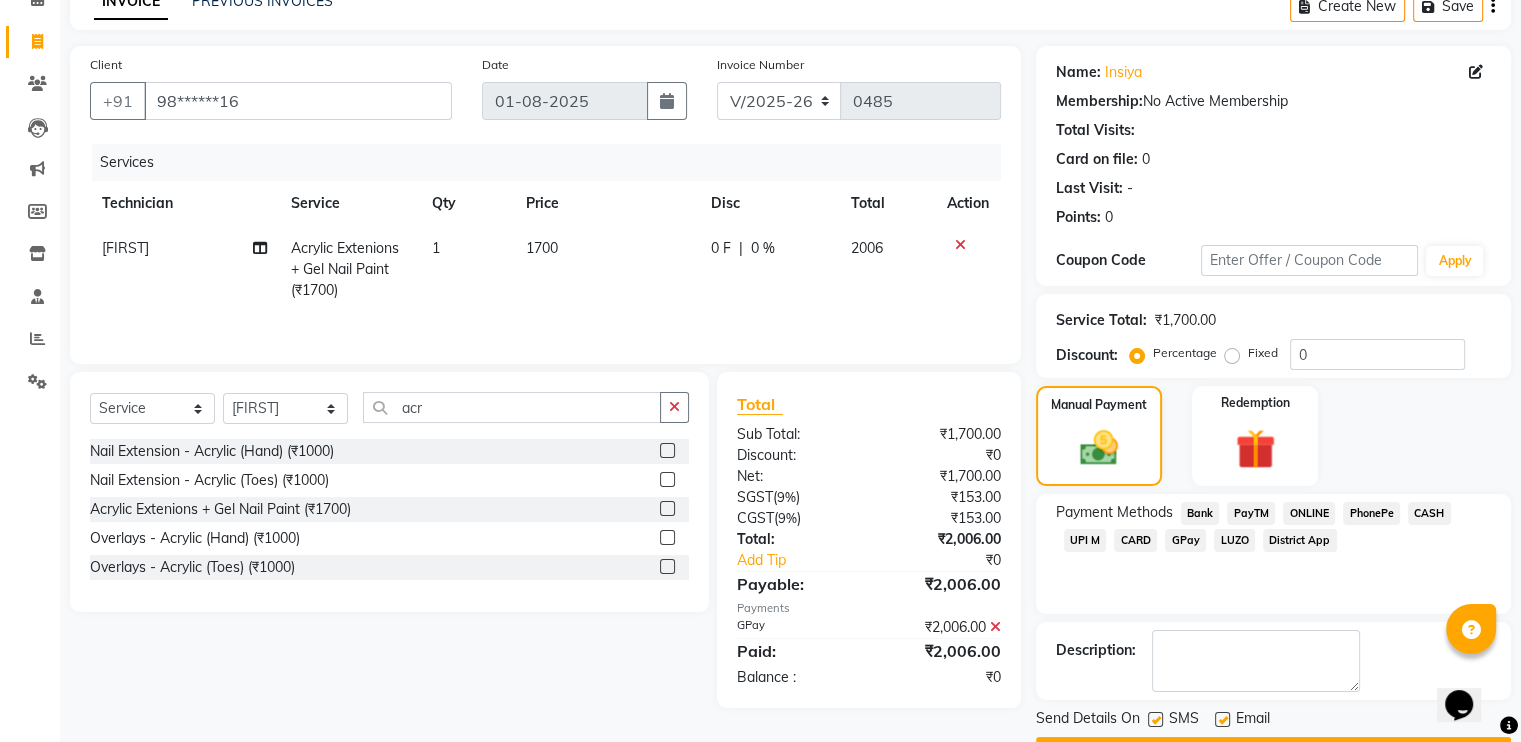 scroll, scrollTop: 158, scrollLeft: 0, axis: vertical 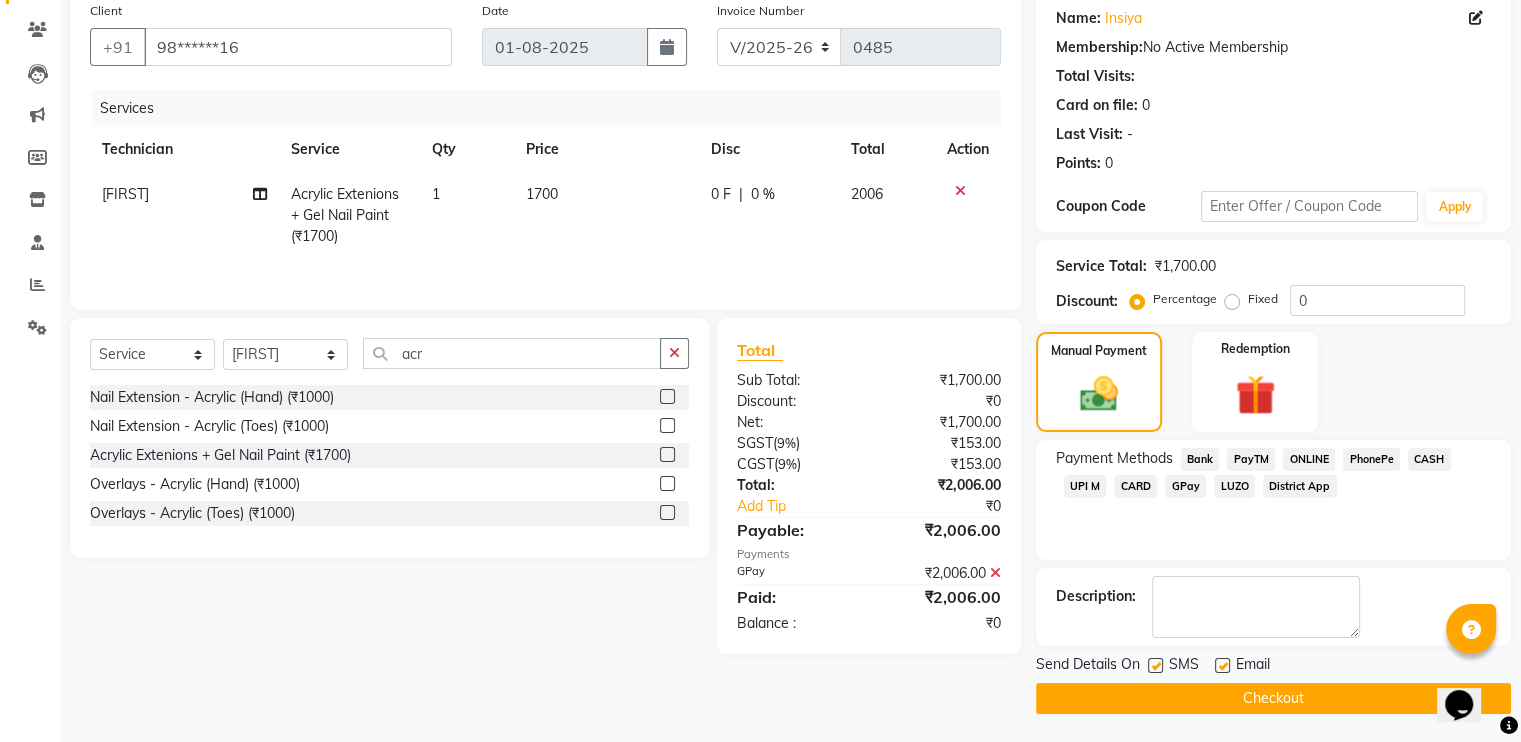 click on "Checkout" 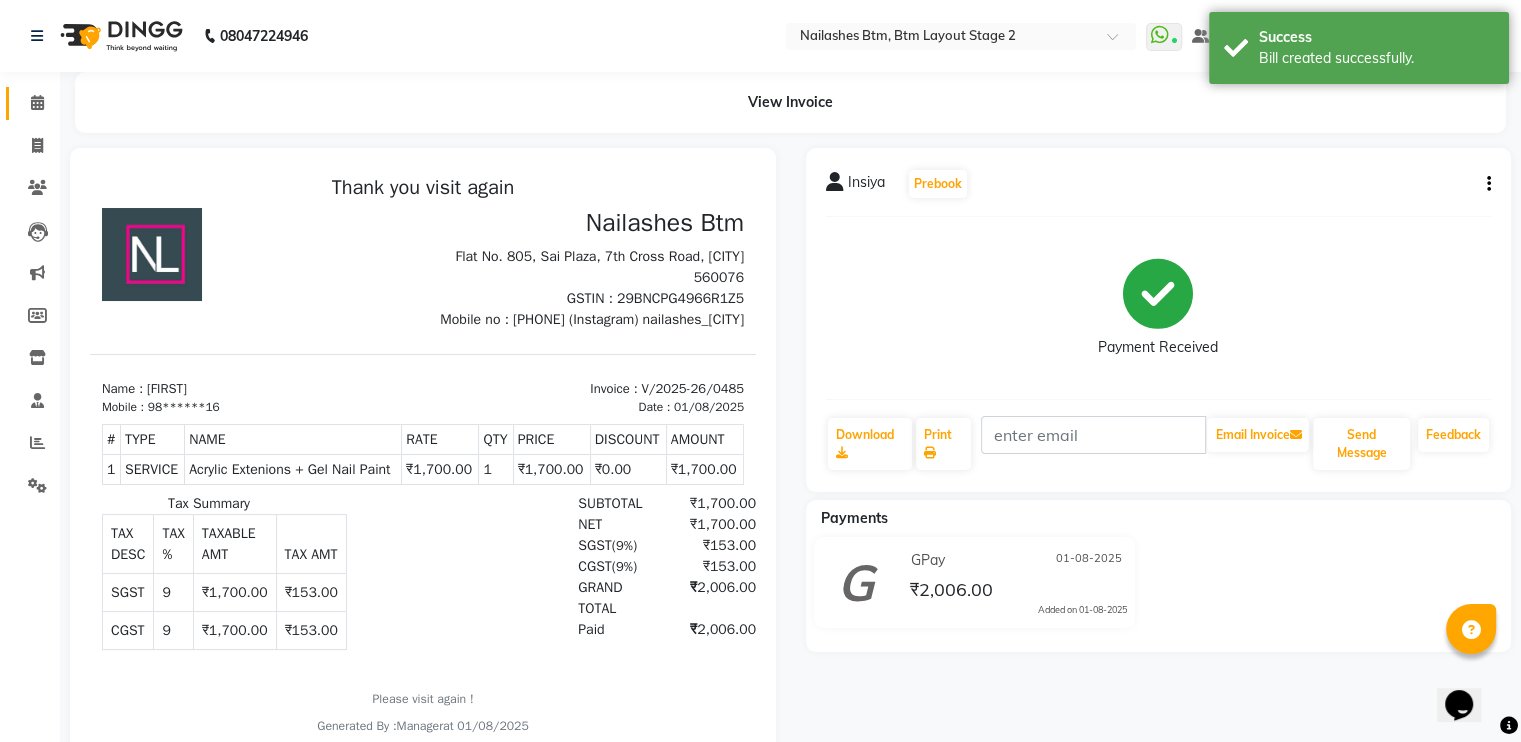 scroll, scrollTop: 0, scrollLeft: 0, axis: both 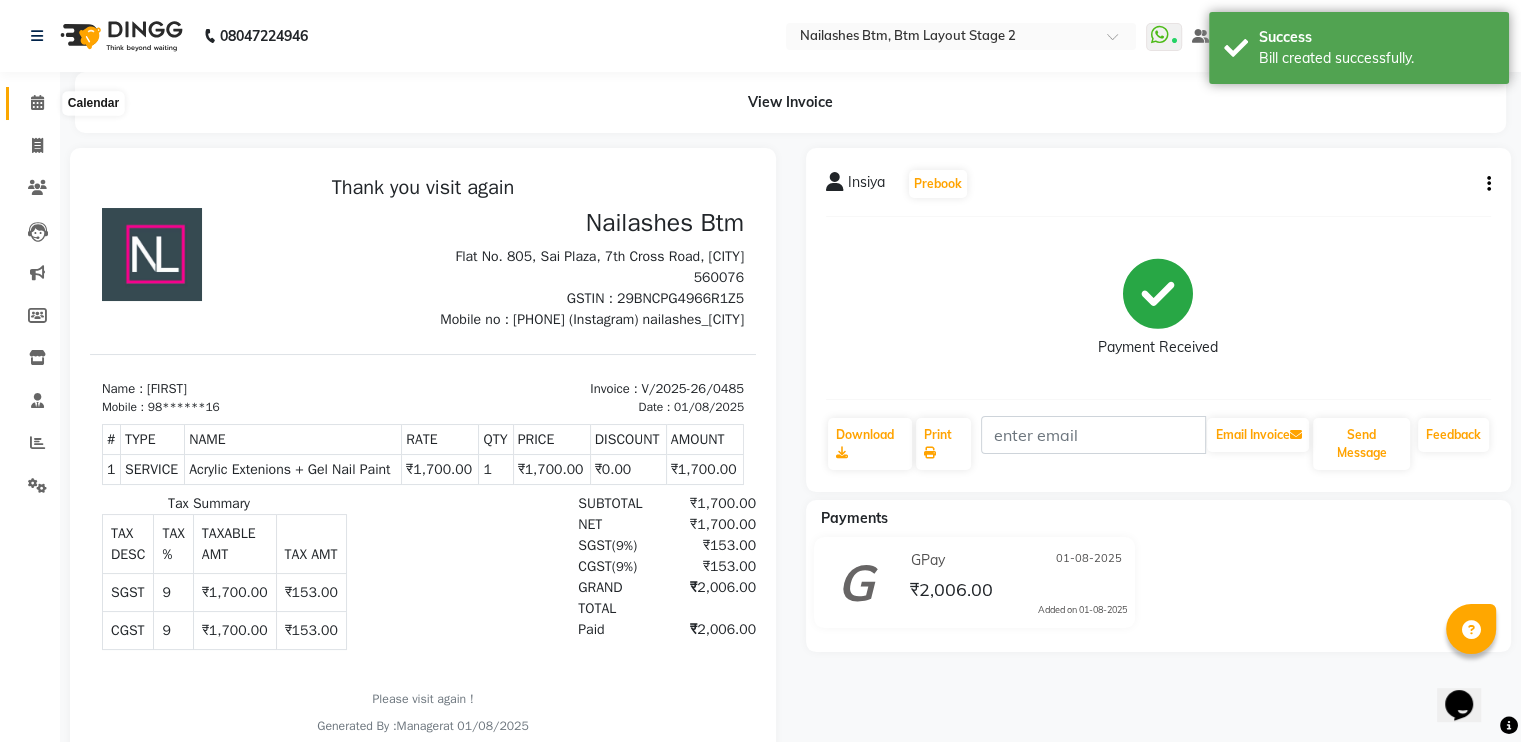 click 